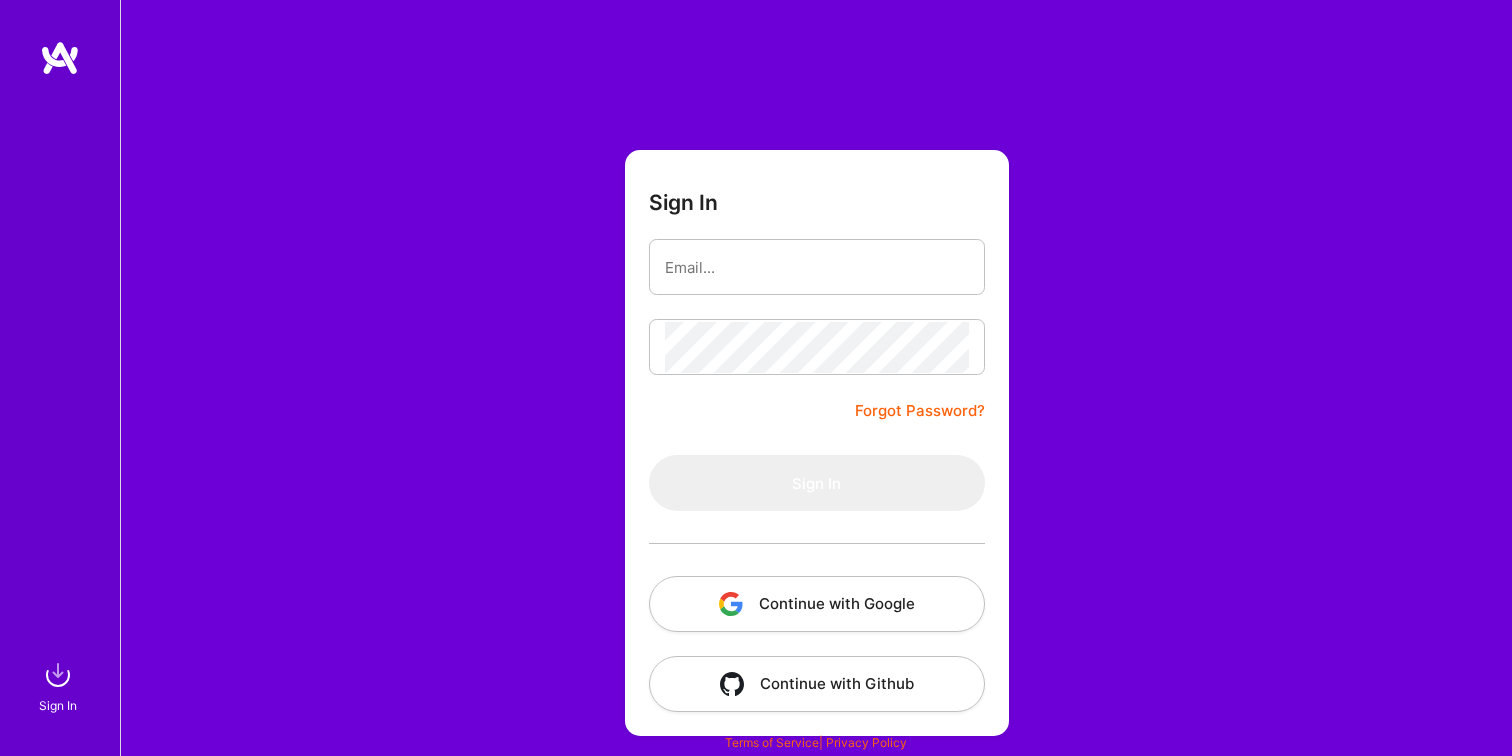 scroll, scrollTop: 0, scrollLeft: 0, axis: both 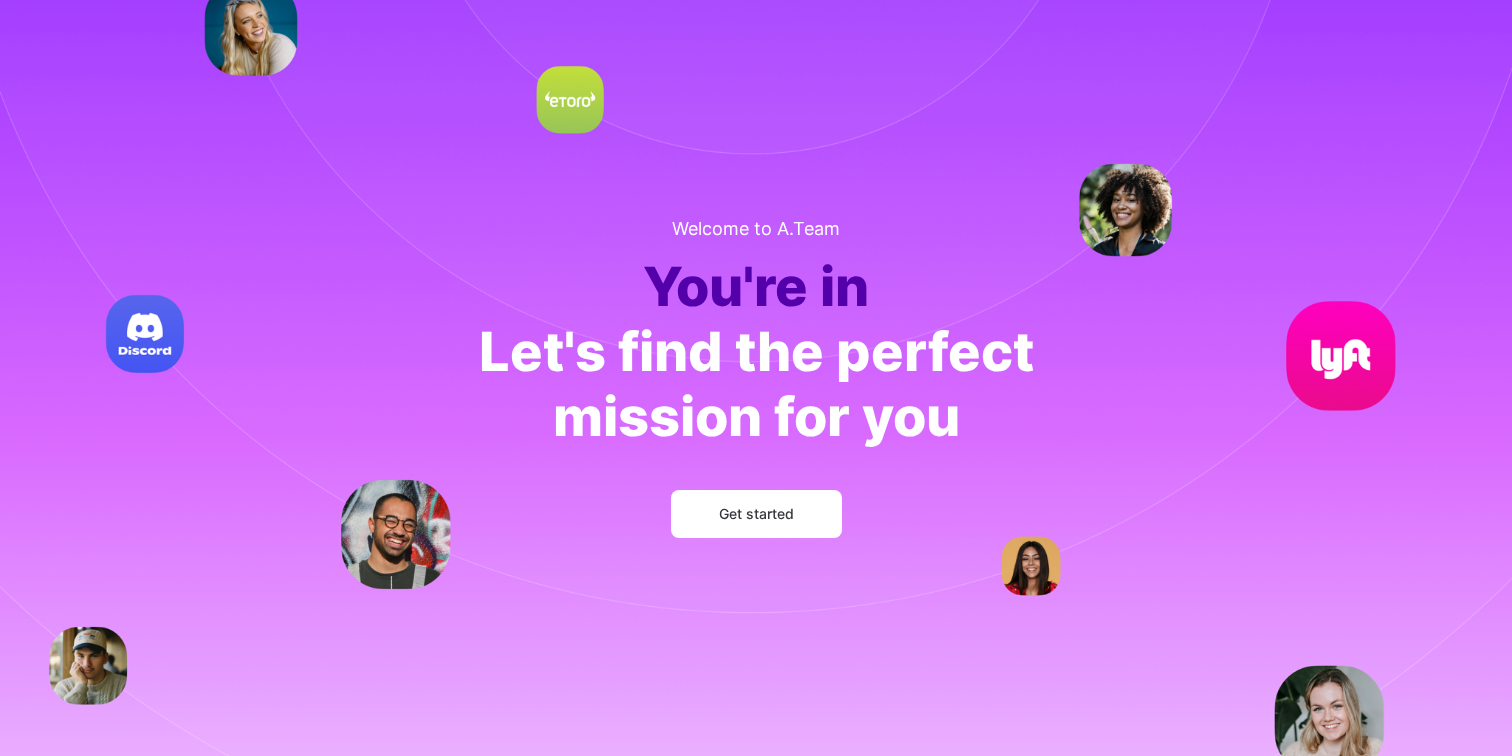click on "Get started" at bounding box center (756, 514) 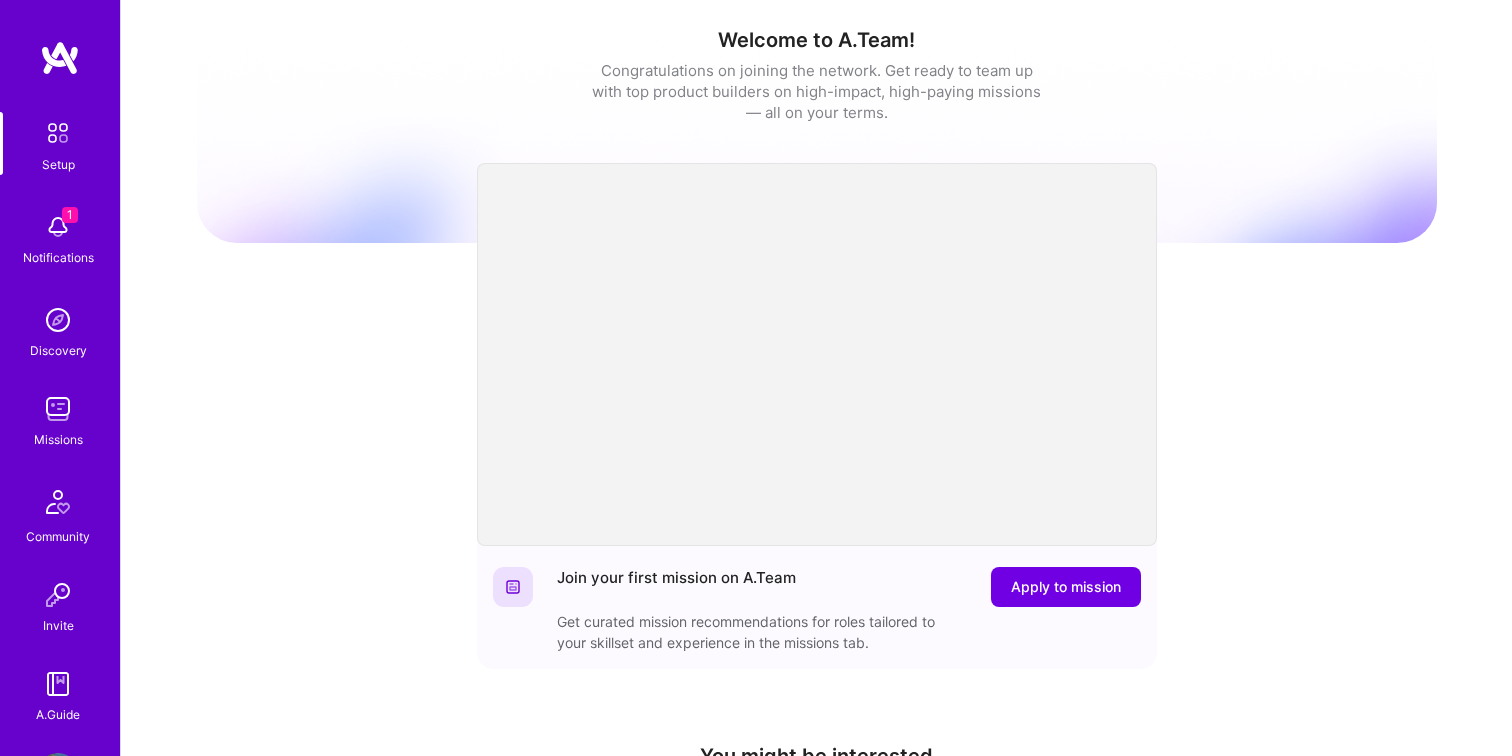scroll, scrollTop: 0, scrollLeft: 0, axis: both 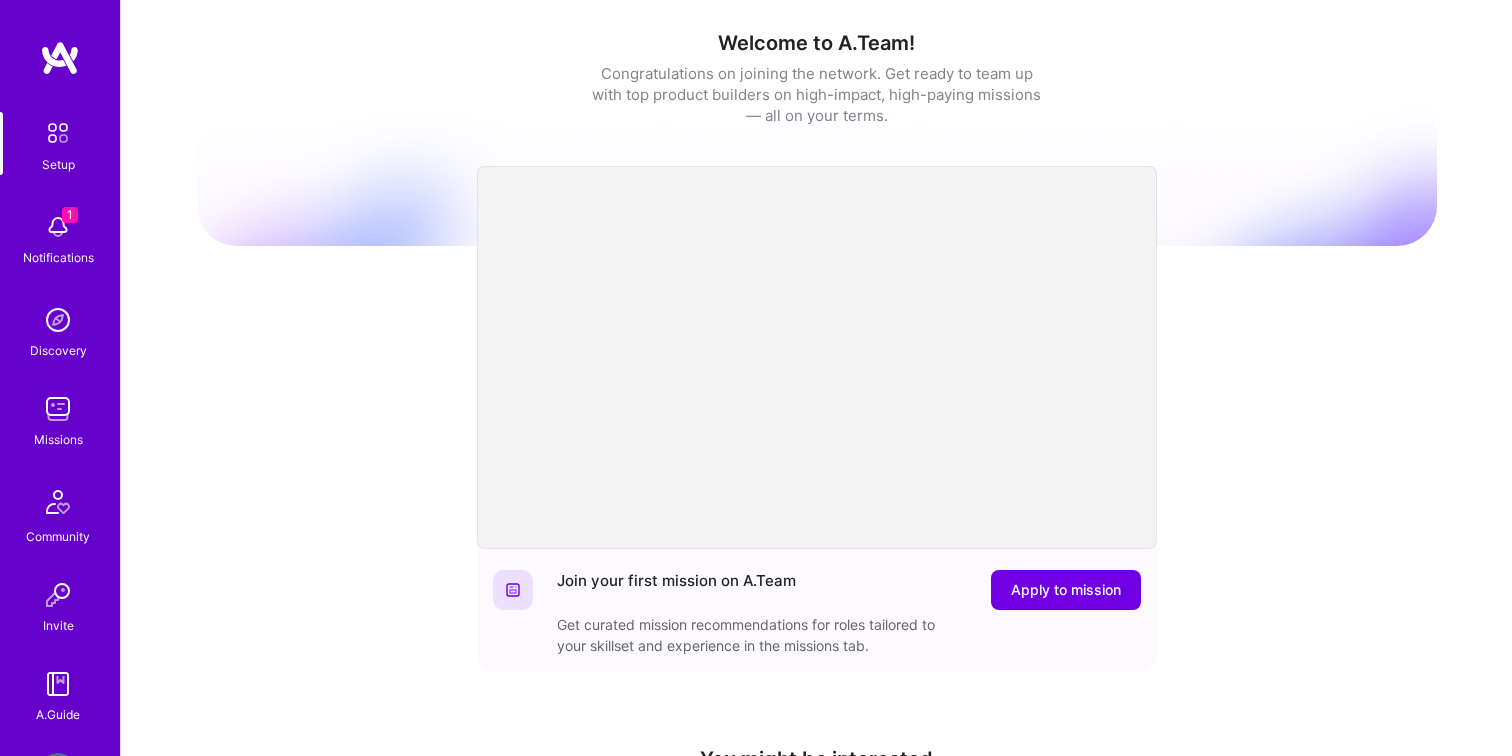 click at bounding box center (58, 133) 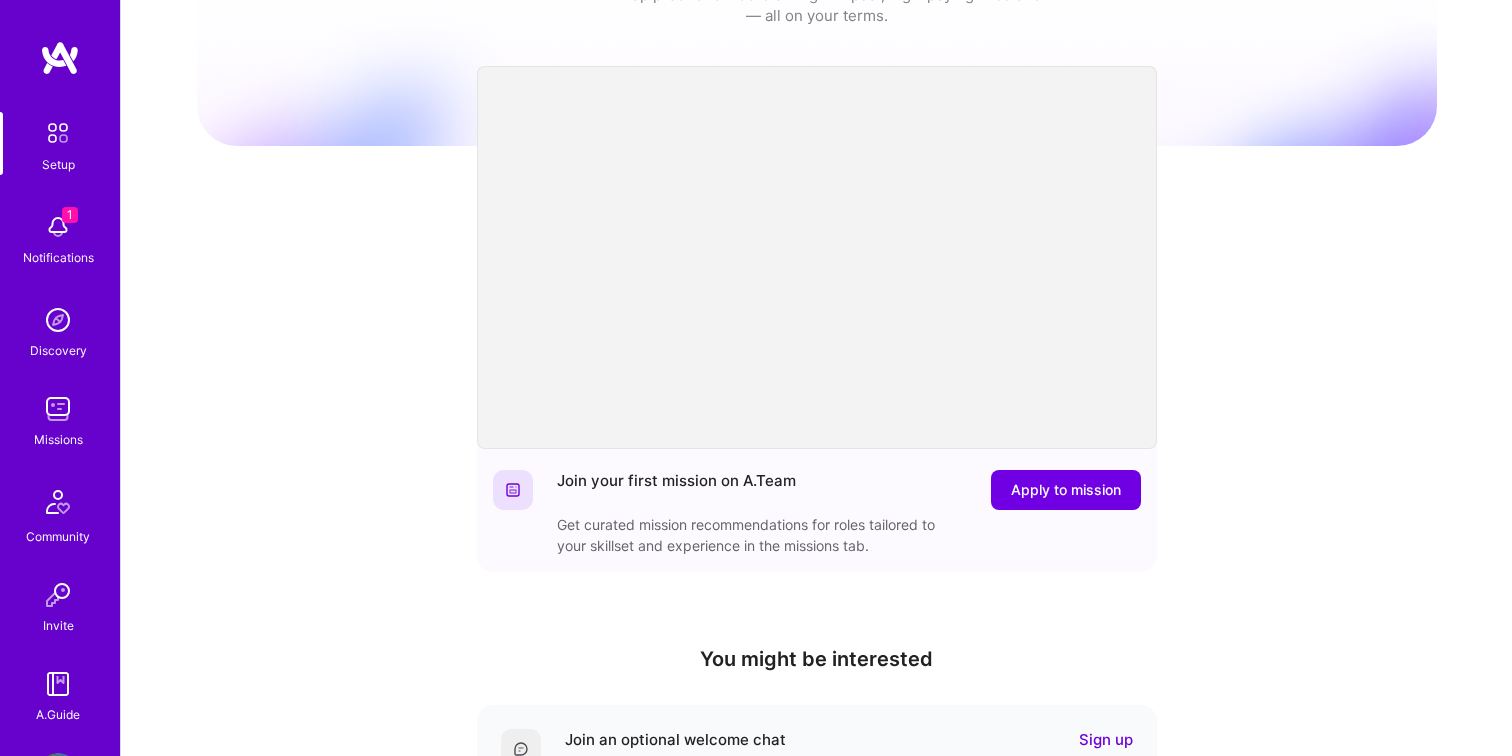 scroll, scrollTop: 98, scrollLeft: 0, axis: vertical 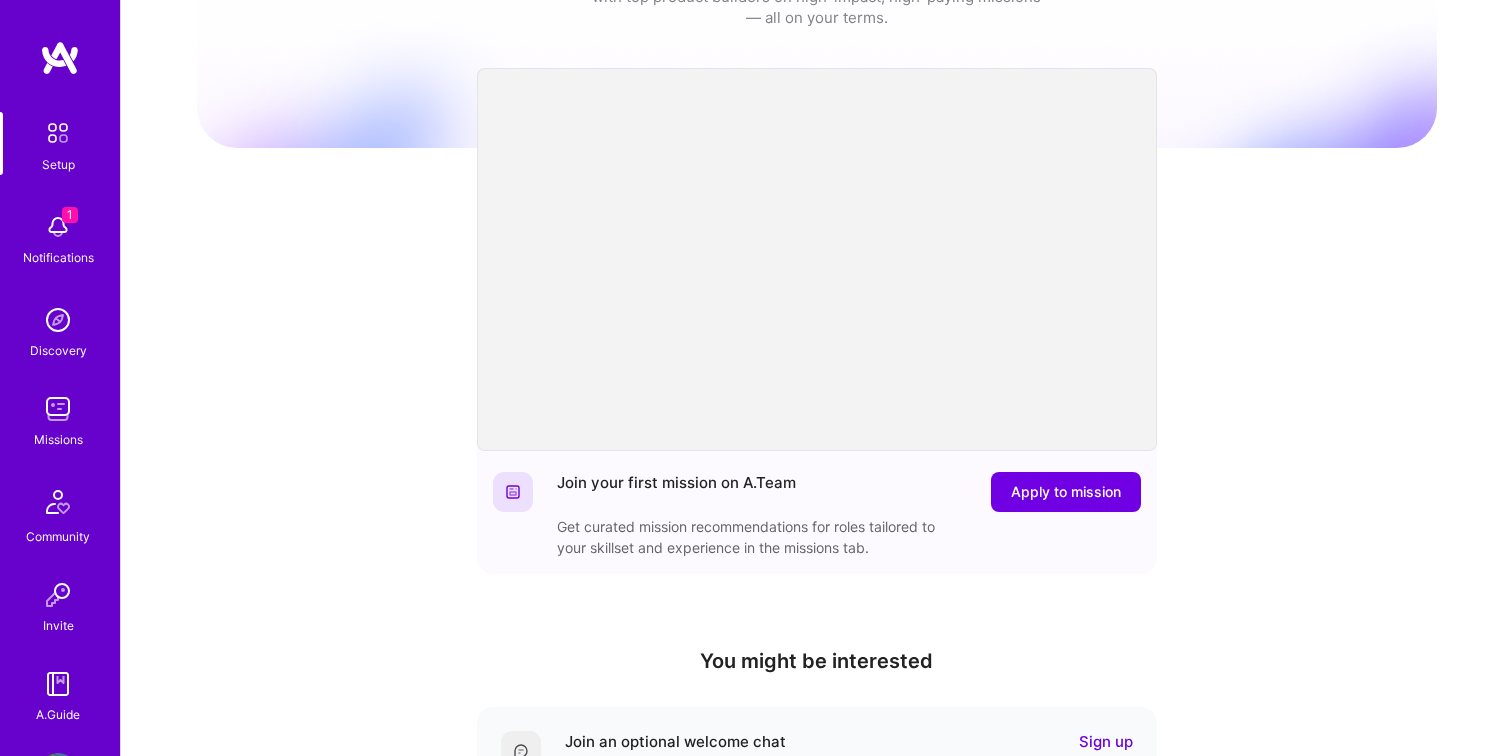click on "Welcome to A.Team! Congratulations on joining the network. Get ready to team up with top product builders on high-impact, high-paying missions — all on your terms. Join your first mission on A.Team Apply to mission Get curated mission recommendations for roles tailored to your skillset and experience in the missions tab. You might be interested  Join an optional welcome chat Sign up Join our live, weekly welcome chat to learn what makes A.Team unique, how to land your first mission, set your rate, get paid, and get answers to your questions. See you there! Some tips to get started at A.Team Open A.Guide Explore the A.Guide to hit the ground running and learn how to apply, team up and get selected for missions. Dismiss page" at bounding box center (817, 549) 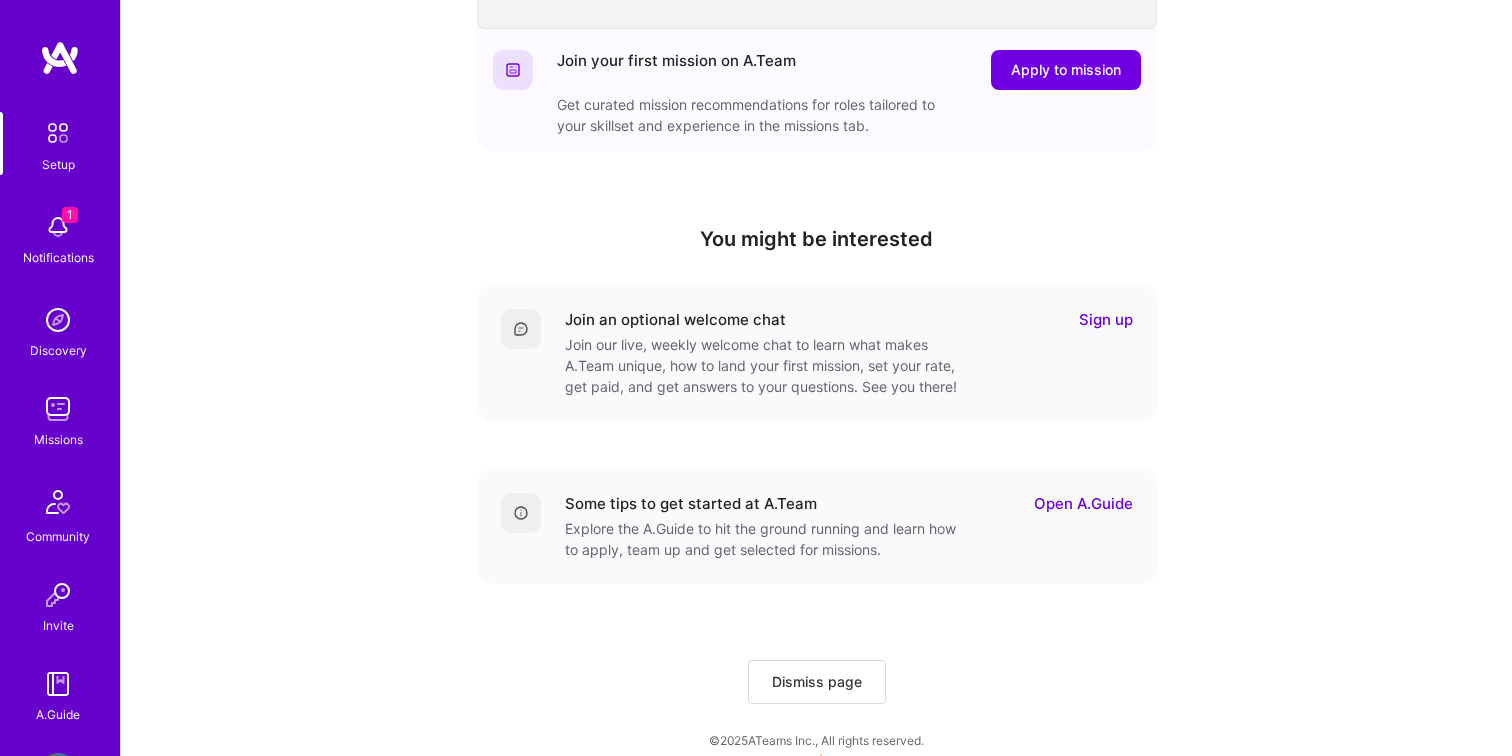 scroll, scrollTop: 539, scrollLeft: 0, axis: vertical 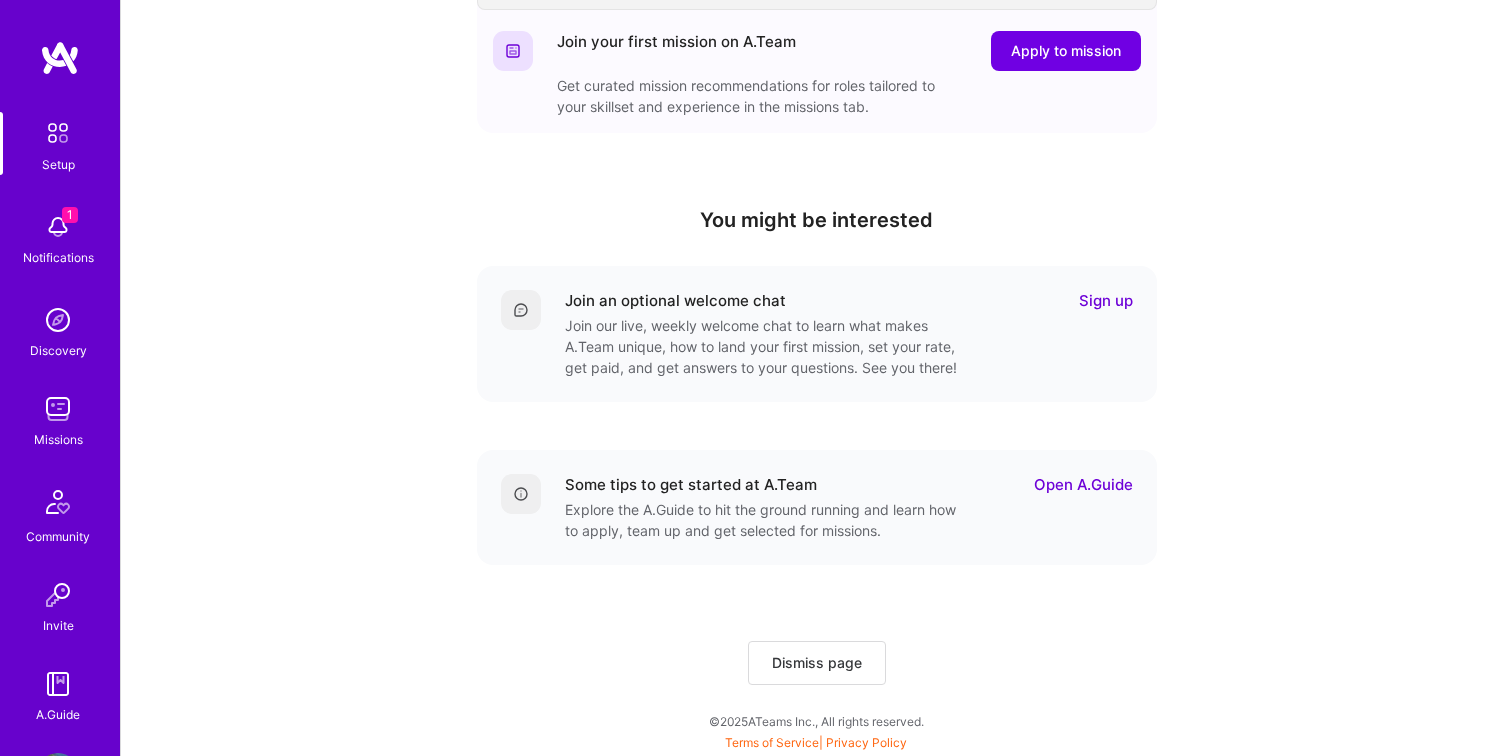 click on "Open A.Guide" at bounding box center (1083, 484) 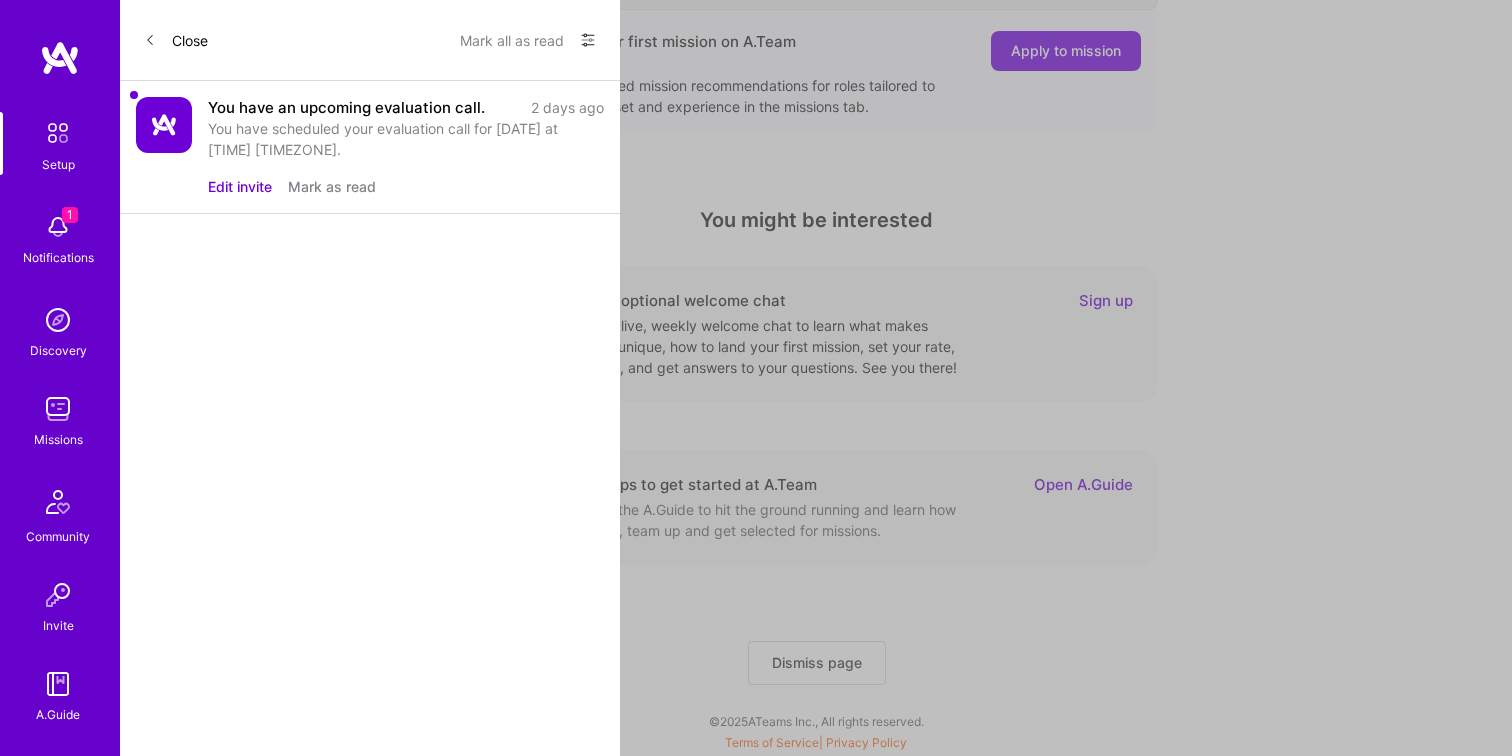 scroll, scrollTop: 0, scrollLeft: 0, axis: both 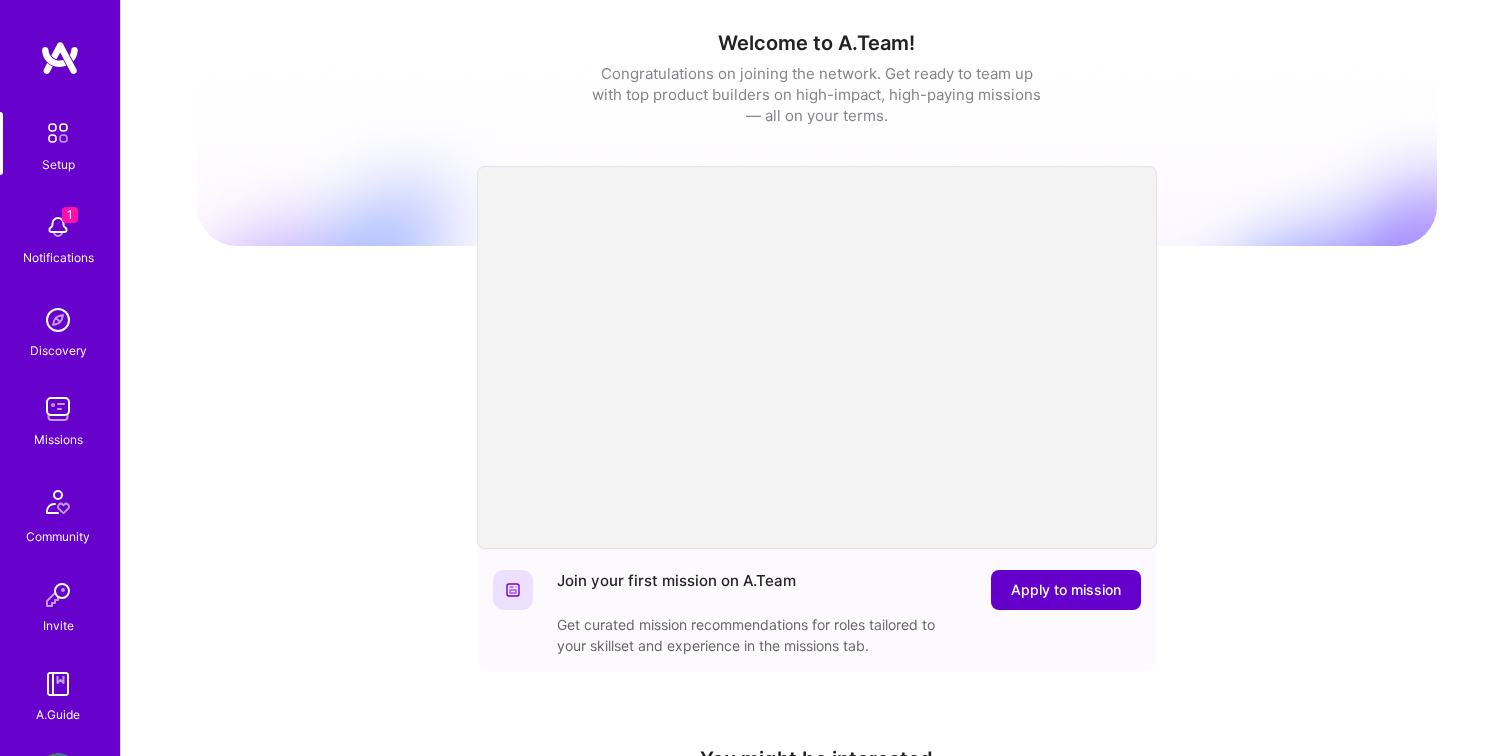 click on "Apply to mission" at bounding box center (1066, 590) 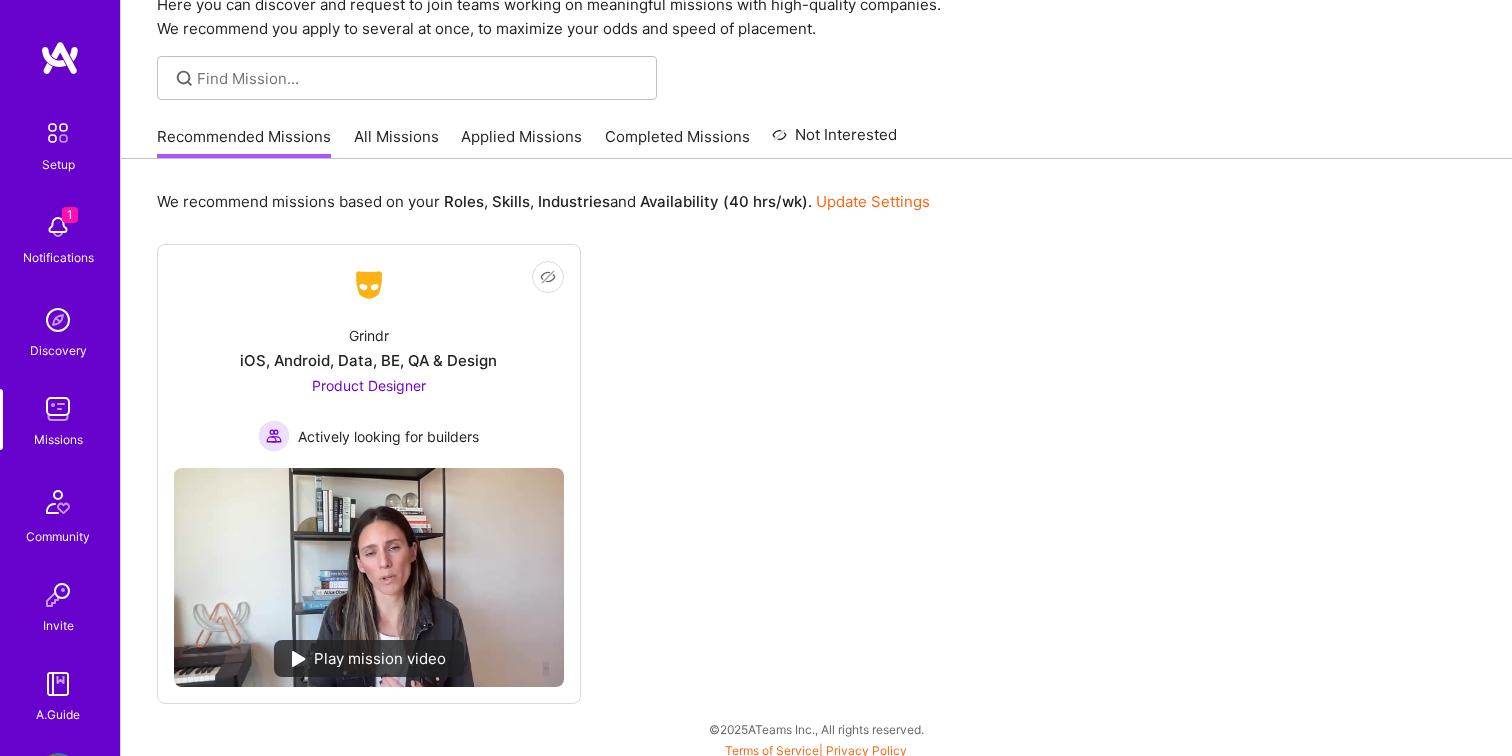 scroll, scrollTop: 101, scrollLeft: 0, axis: vertical 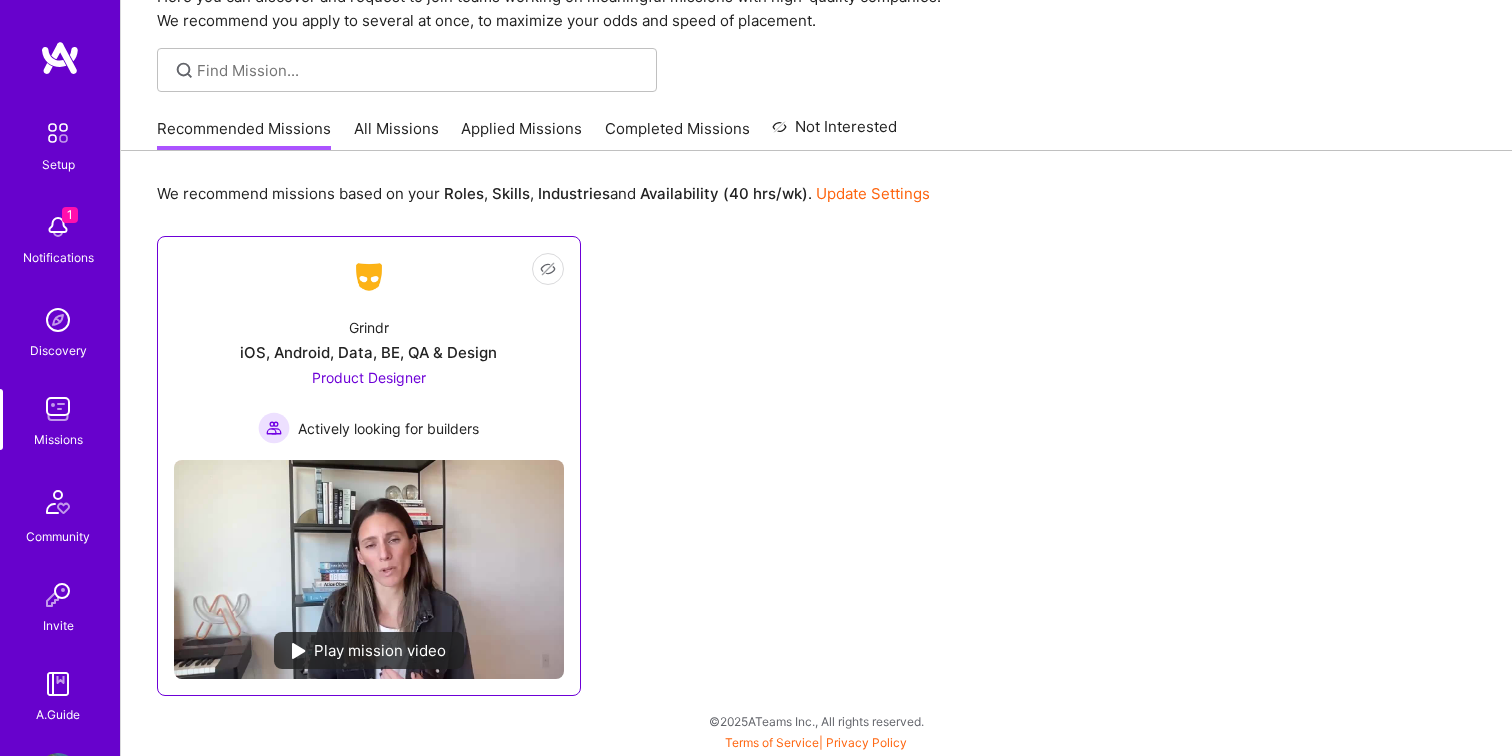 click at bounding box center (299, 651) 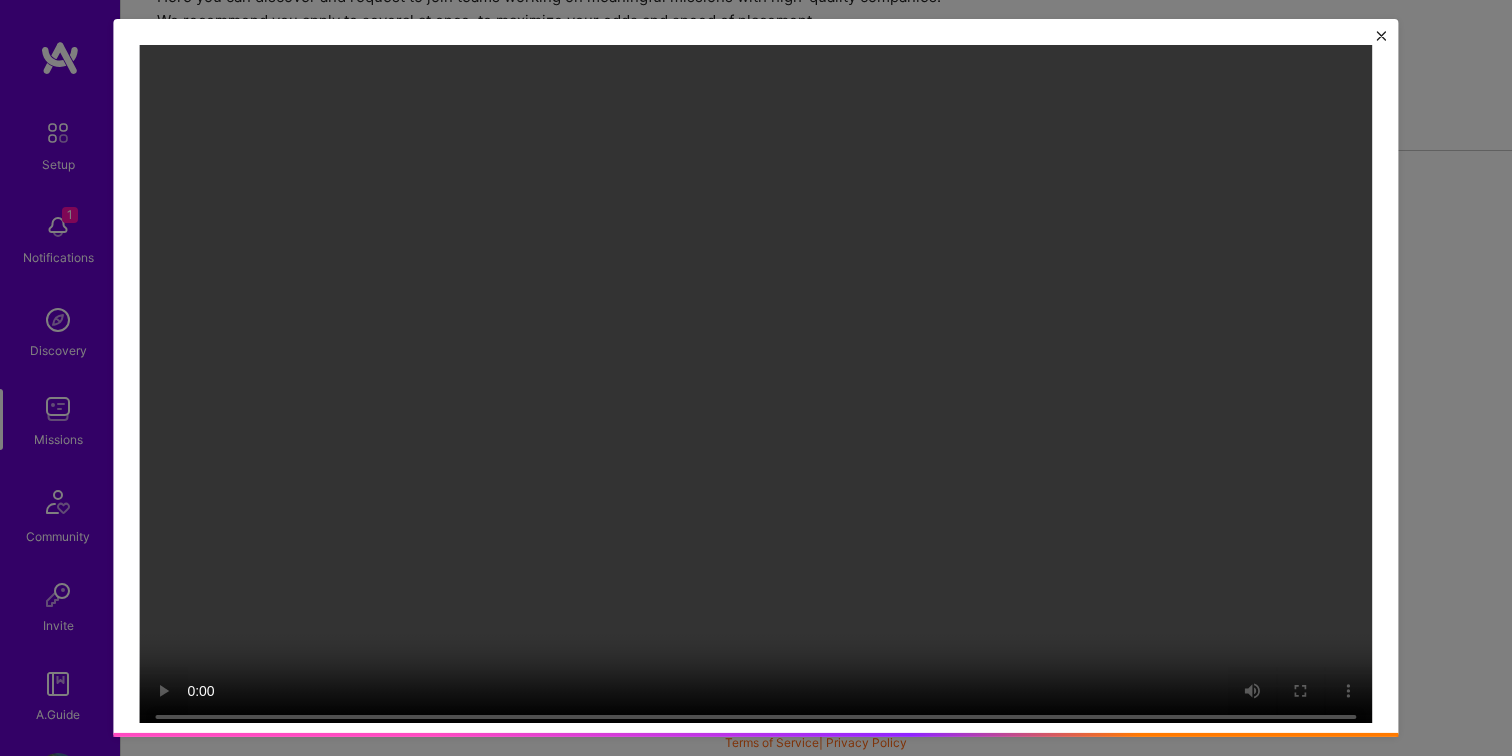 click at bounding box center (1382, 36) 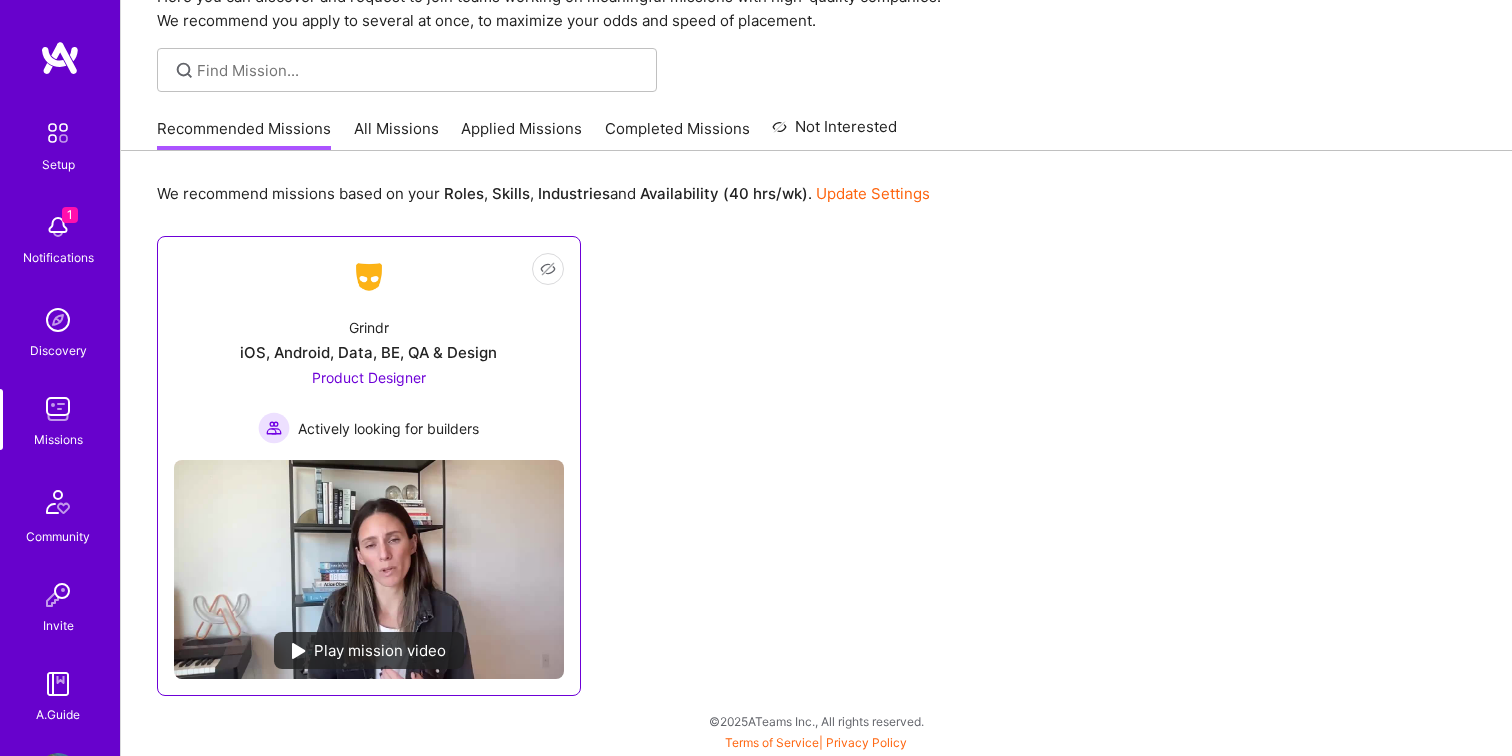 click on "Product Designer" at bounding box center (369, 377) 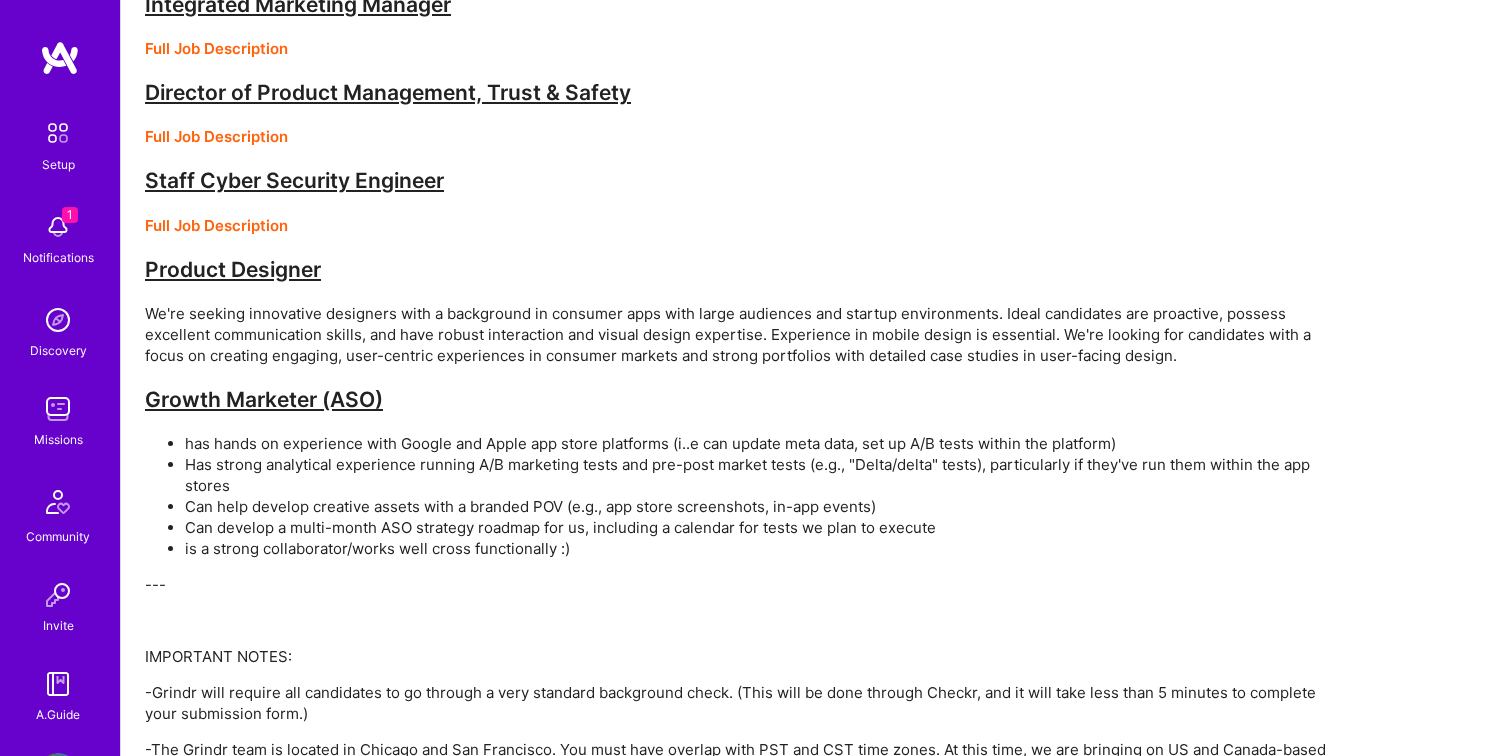 scroll, scrollTop: 1564, scrollLeft: 0, axis: vertical 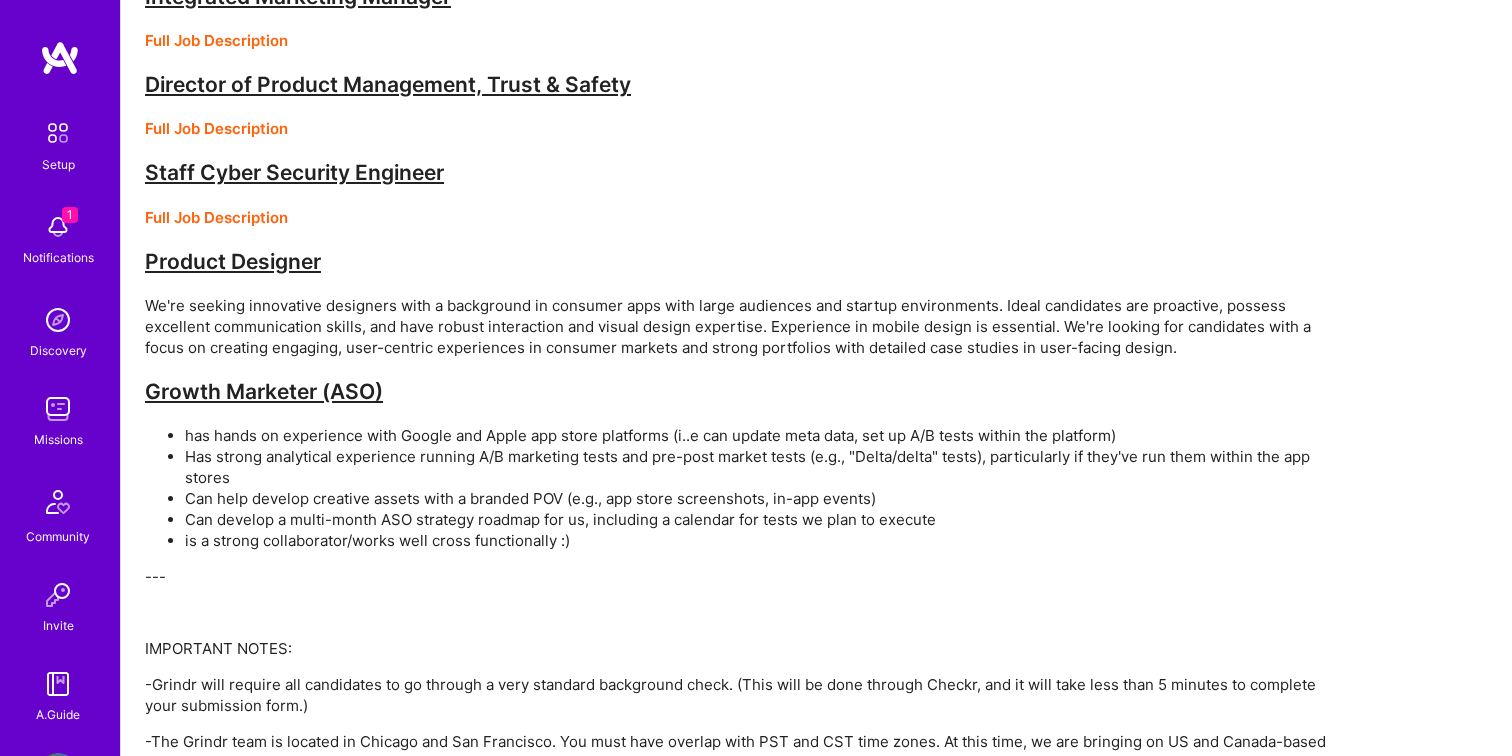 click on "We're seeking innovative designers with a background in consumer apps with large audiences and startup environments. Ideal candidates are proactive, possess excellent communication skills, and have robust interaction and visual design expertise. Experience in mobile design is essential. We're looking for candidates with a focus on creating engaging, user-centric experiences in consumer markets and strong portfolios with detailed case studies in user-facing design." at bounding box center (745, 326) 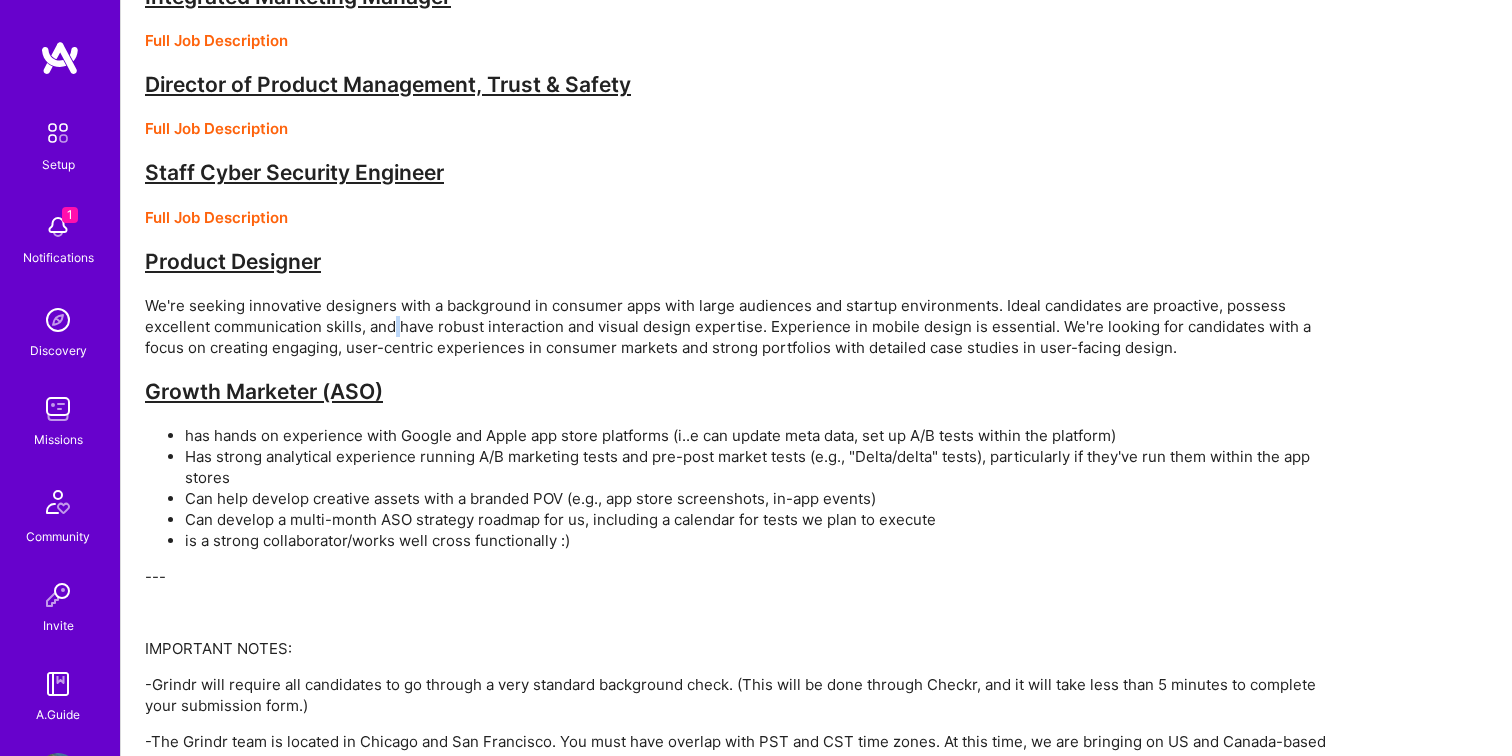 click on "We're seeking innovative designers with a background in consumer apps with large audiences and startup environments. Ideal candidates are proactive, possess excellent communication skills, and have robust interaction and visual design expertise. Experience in mobile design is essential. We're looking for candidates with a focus on creating engaging, user-centric experiences in consumer markets and strong portfolios with detailed case studies in user-facing design." at bounding box center (745, 326) 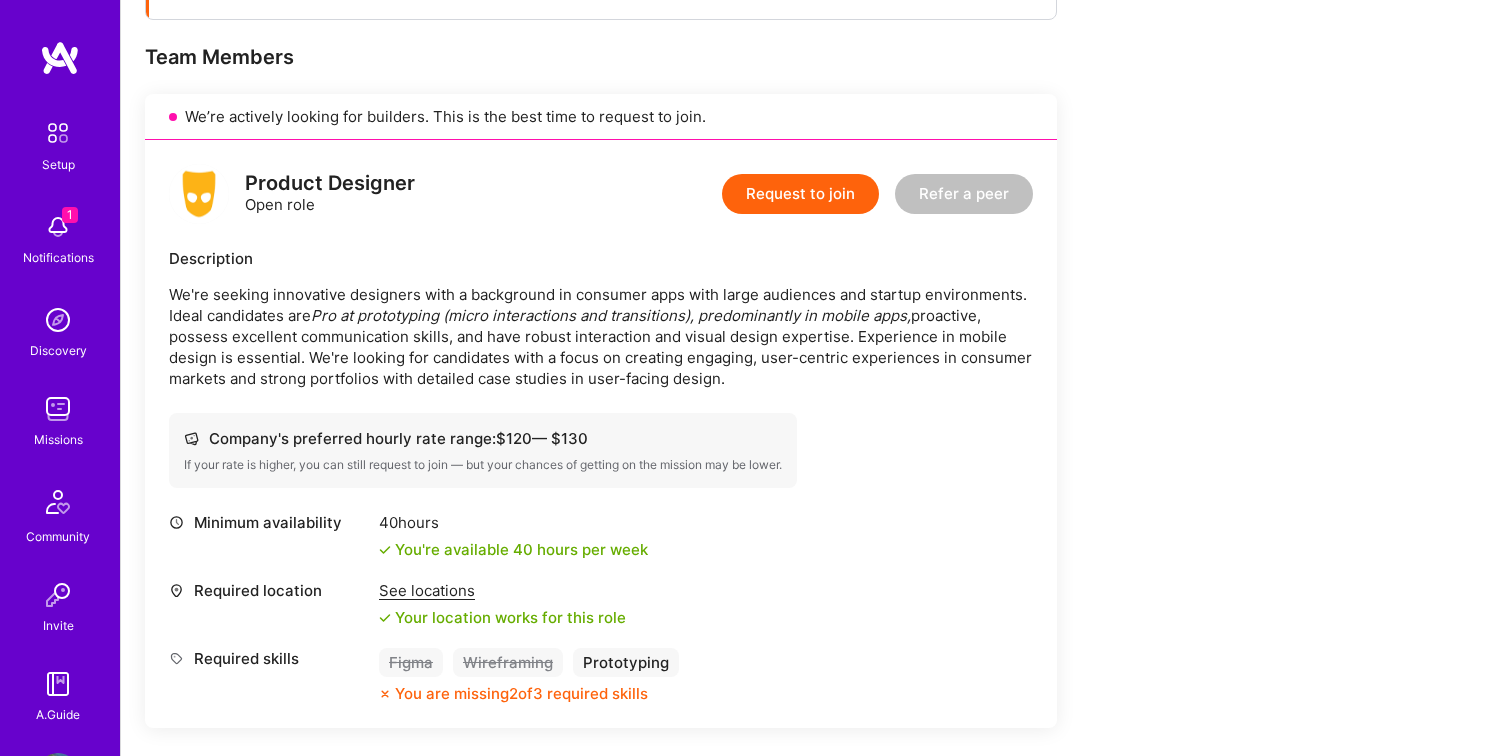 scroll, scrollTop: 0, scrollLeft: 0, axis: both 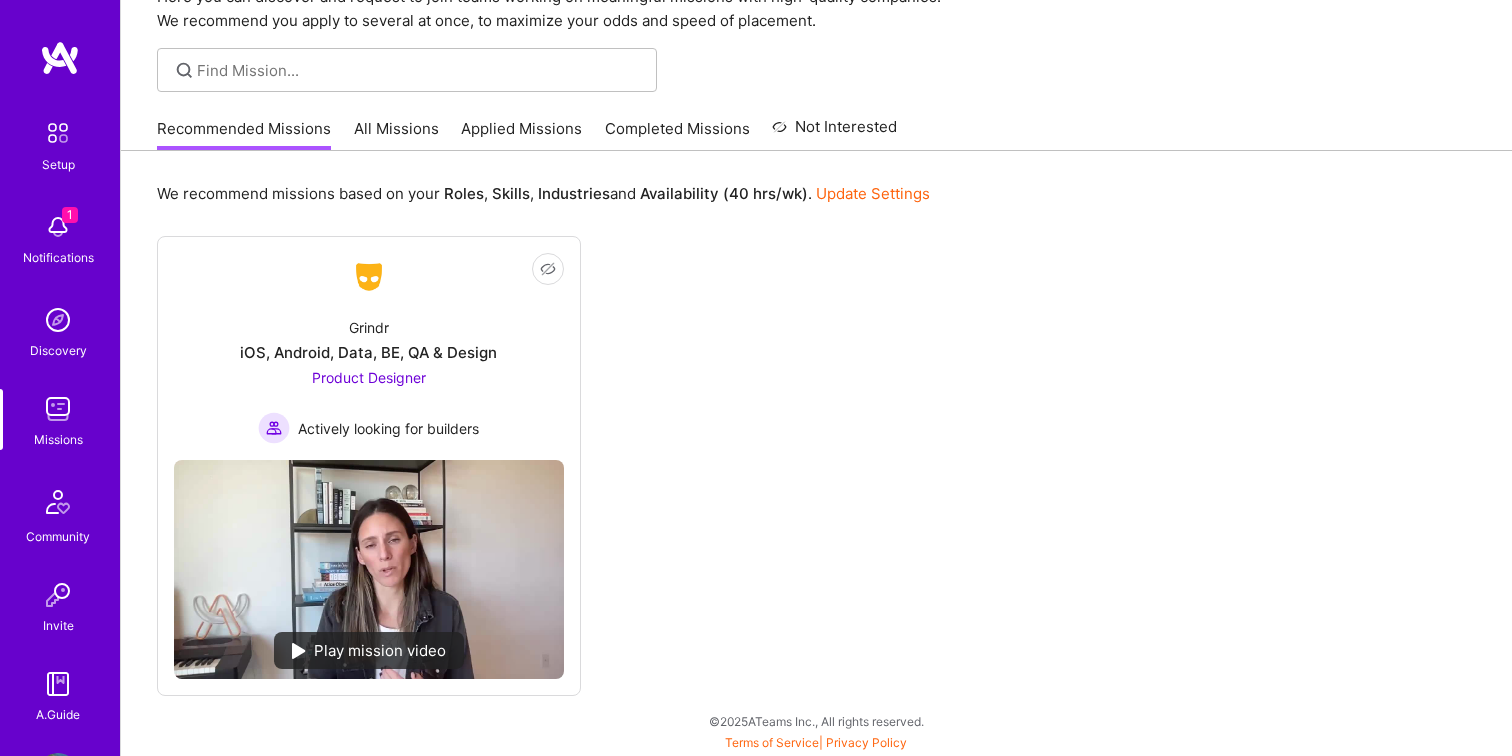 click on "All Missions" at bounding box center [396, 134] 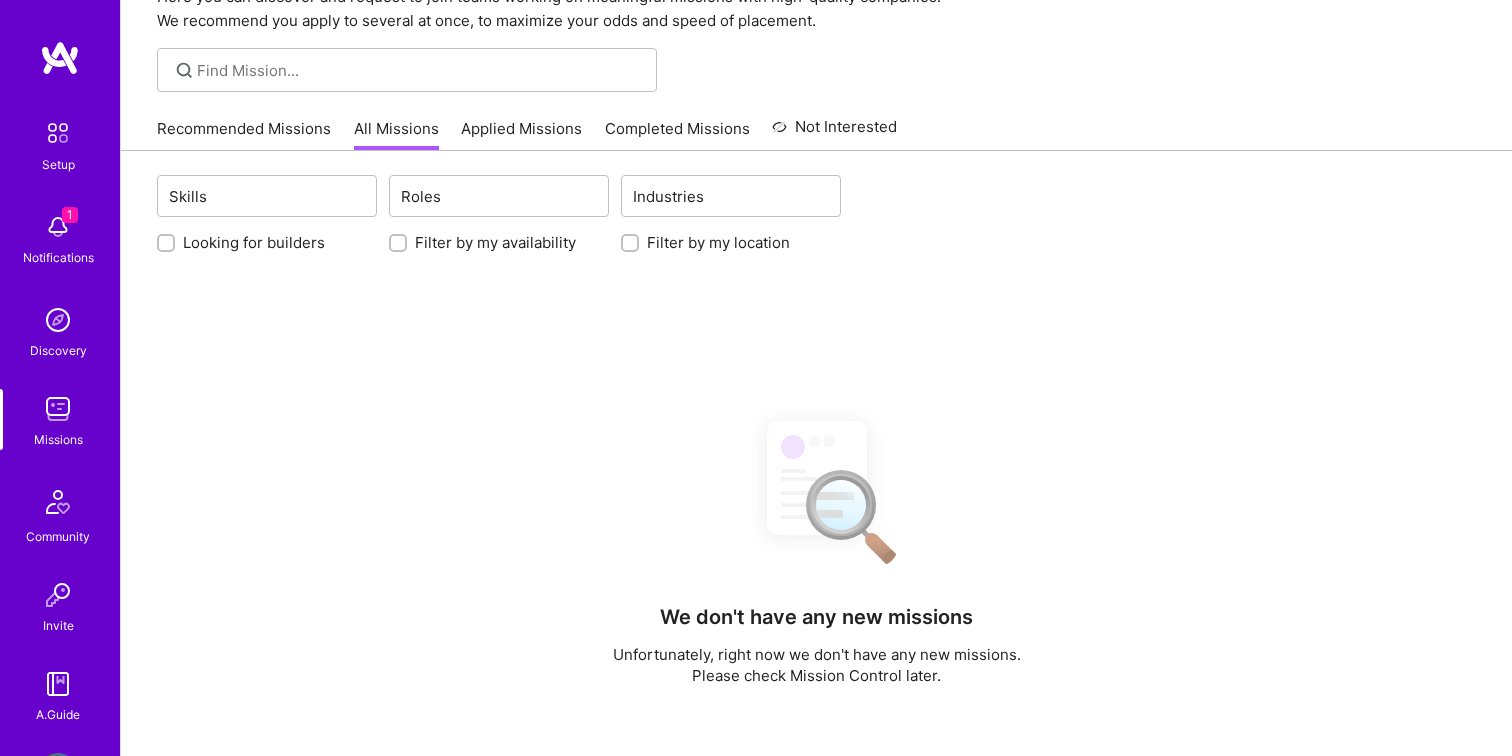 scroll, scrollTop: 0, scrollLeft: 0, axis: both 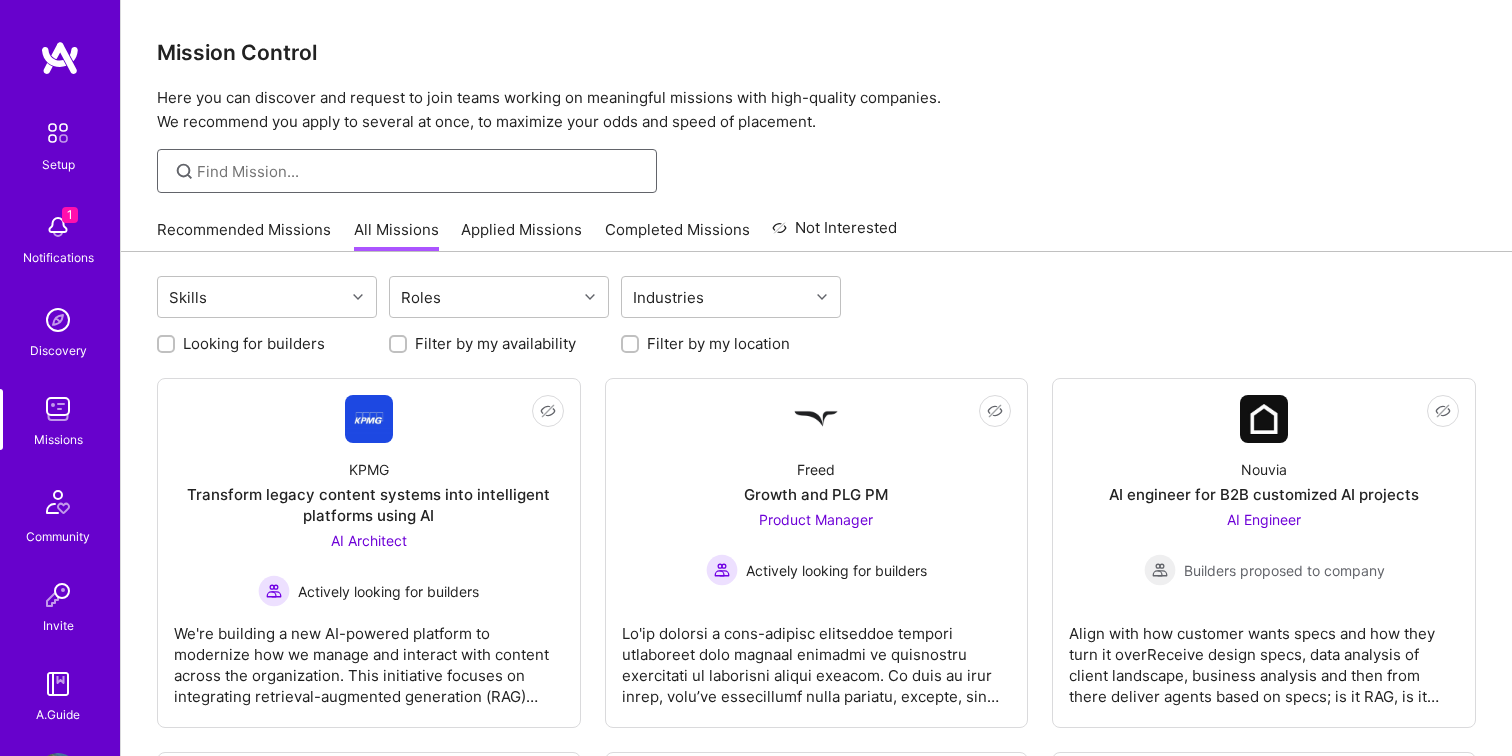 click at bounding box center (419, 171) 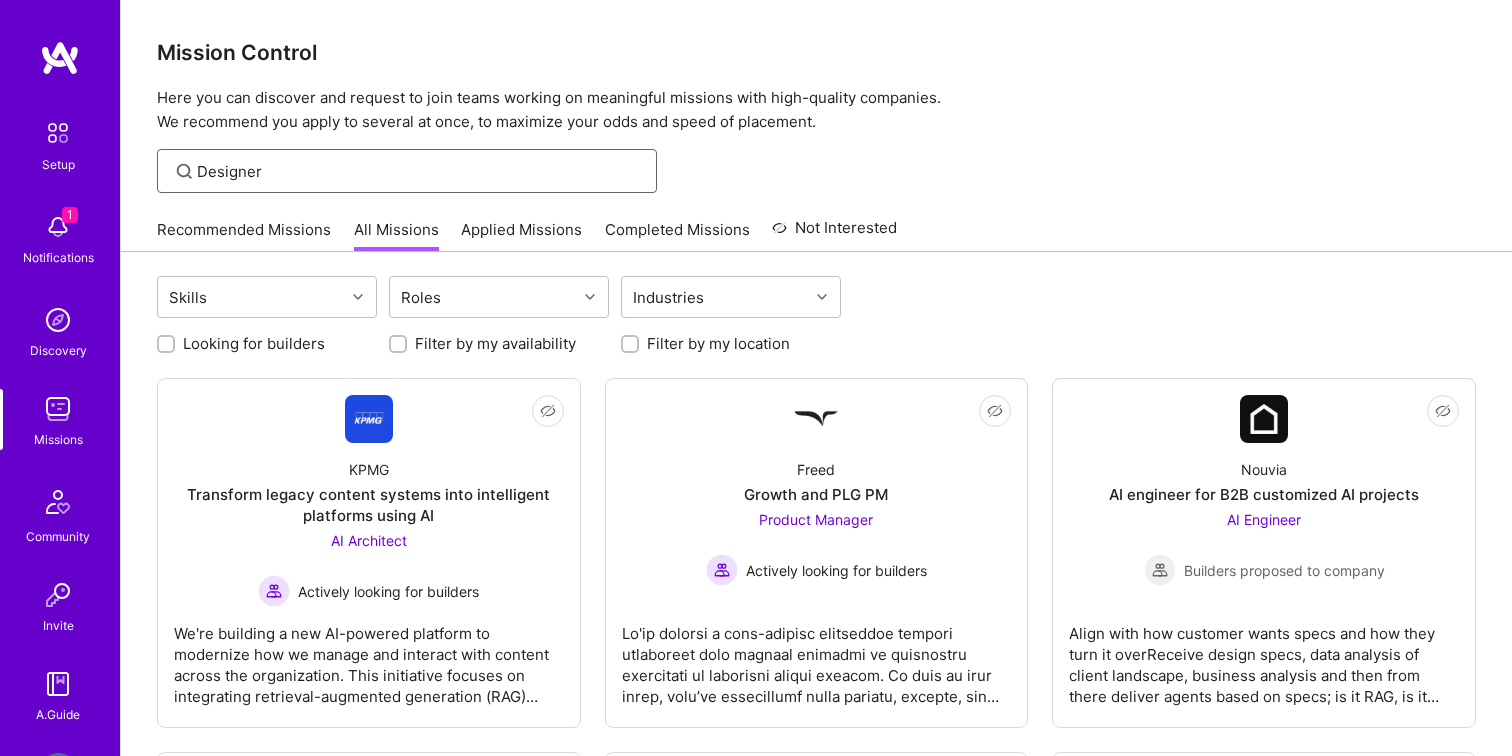 click on "Designer" at bounding box center [419, 171] 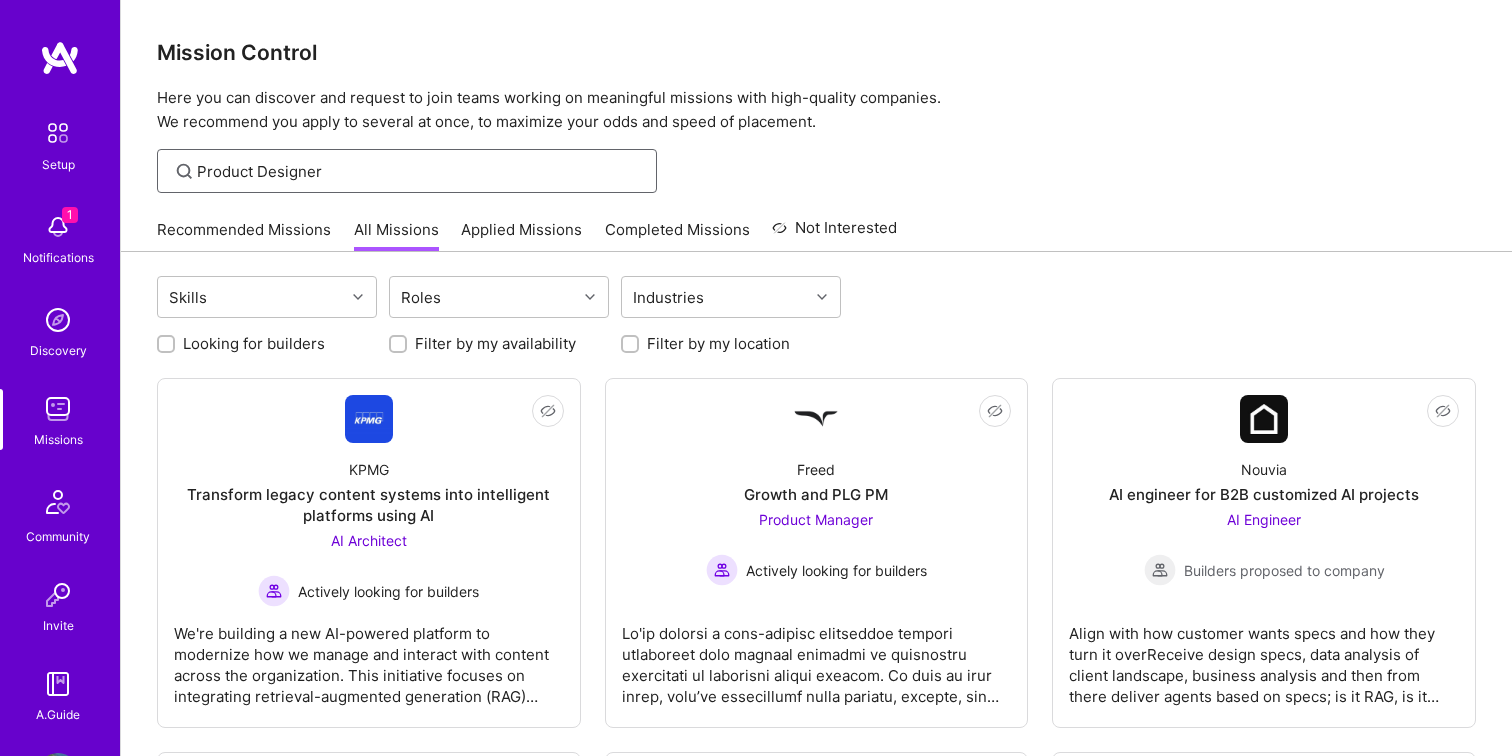 type on "Product Designer" 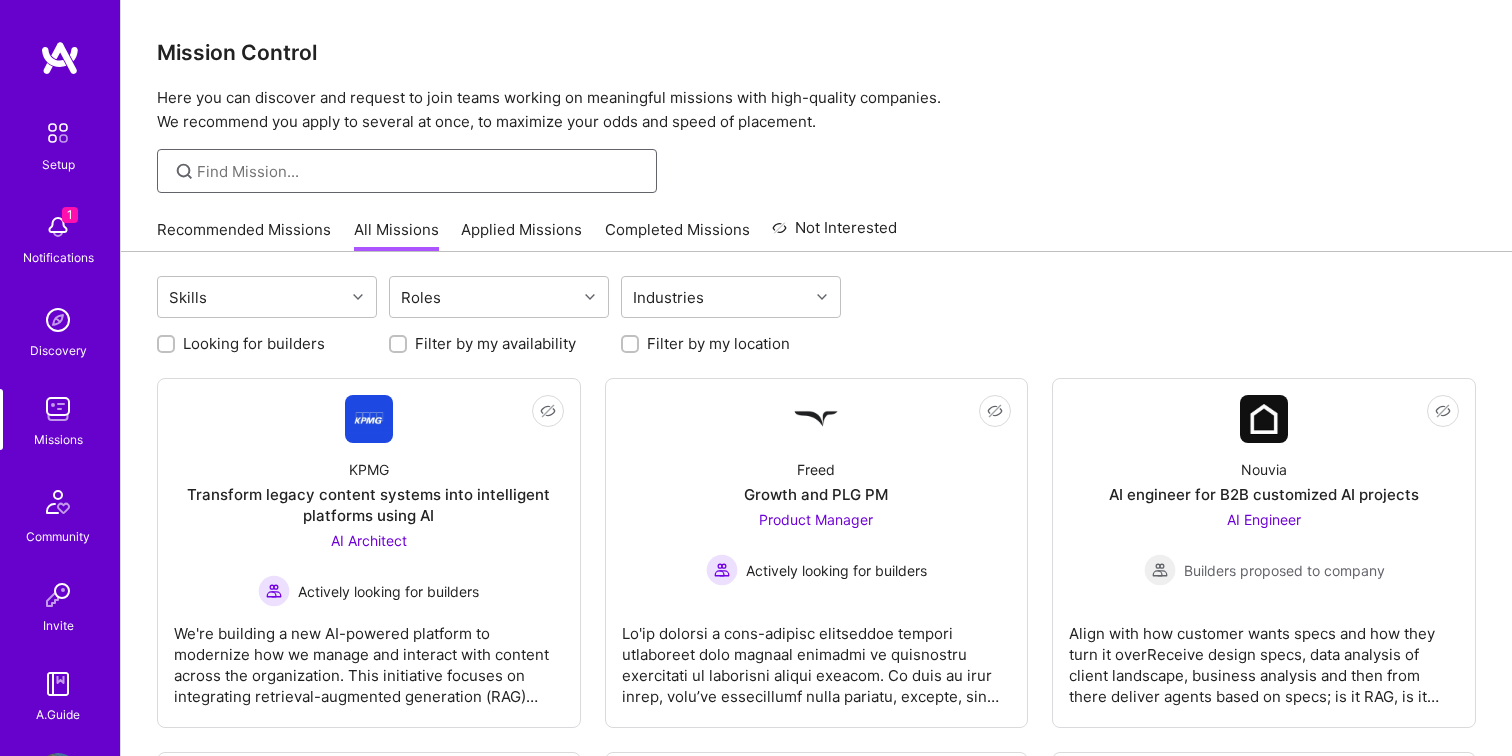 type 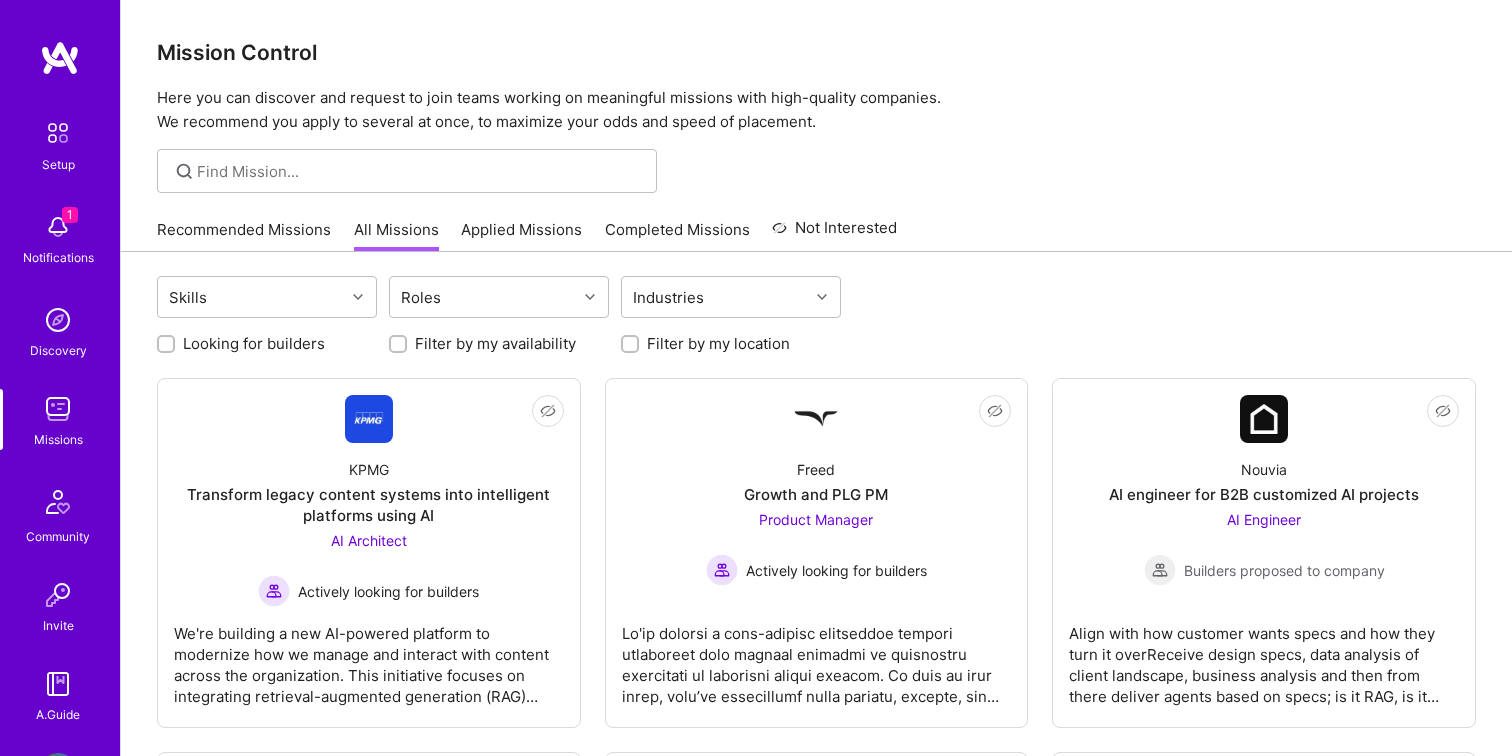 click on "Skills Roles Industries Looking for builders Filter by my availability Filter by my location Not Interested KPMG Transform legacy content systems into intelligent platforms using AI AI Architect   Actively looking for builders We're building a new AI-powered platform to modernize how we manage and interact with content across the organization. This initiative focuses on integrating retrieval-augmented generation (RAG) pipelines, context engineering, and scalable AI architectures to unify disparate content systems. The goal is to create a flexible foundation that supports smarter internal workflows—particularly in areas like audit—while also enabling future third-party product opportunities. The platform will bring together structured and unstructured content through semantic search, vector databases, and orchestration tools to deliver context-aware insights.  Not Interested Freed Growth and PLG PM Product Manager   Actively looking for builders Not Interested Nouvia AI Engineer   Not Interested Semperis" at bounding box center (816, 3577) 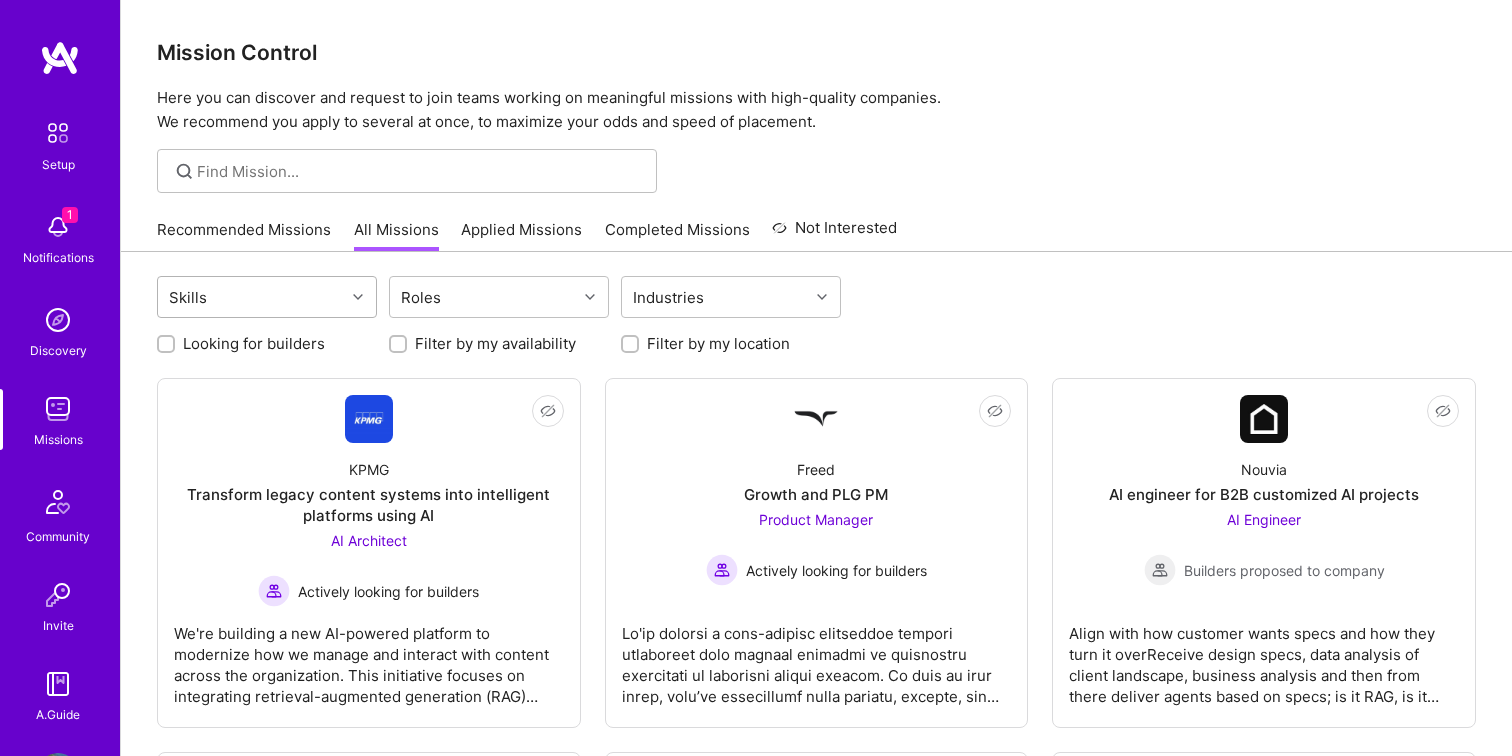 click at bounding box center (360, 297) 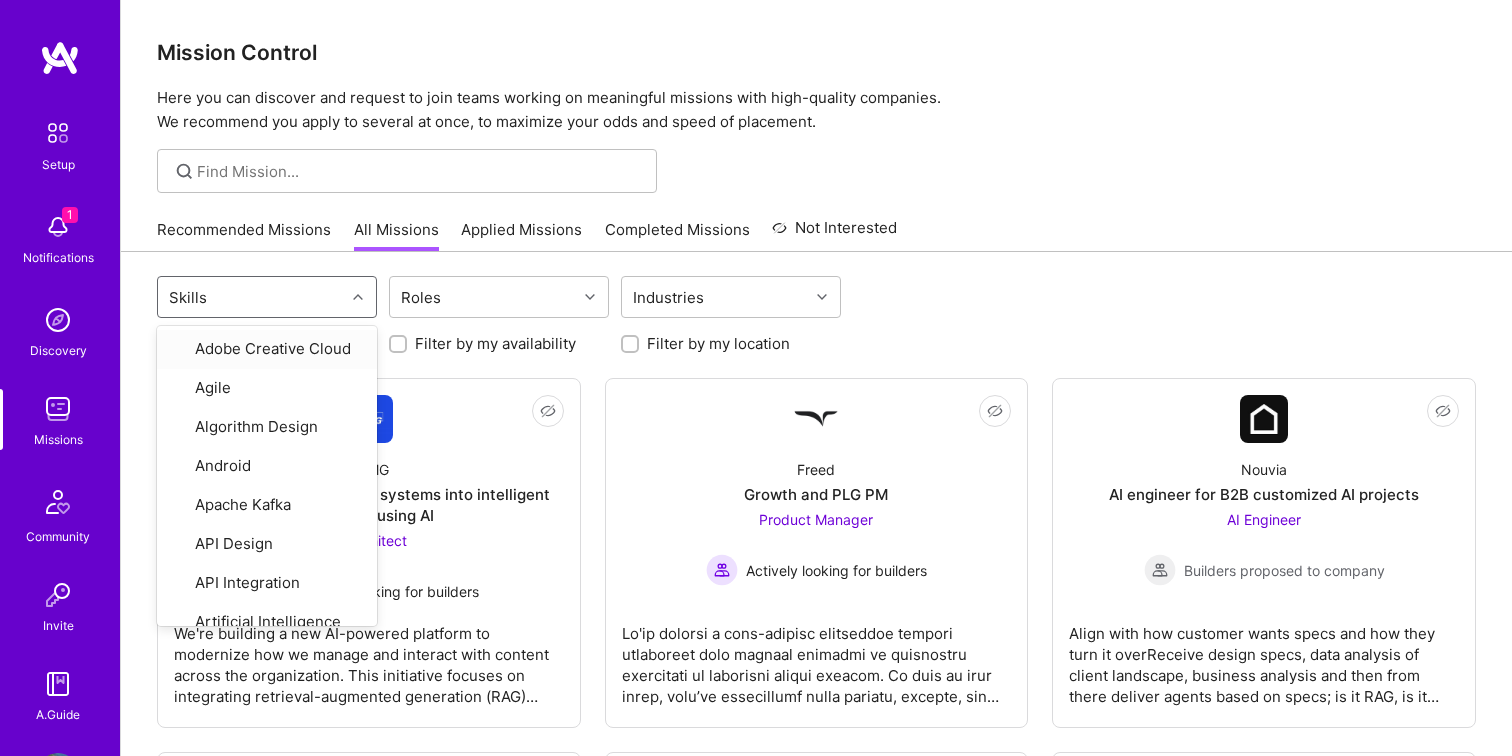click at bounding box center [360, 297] 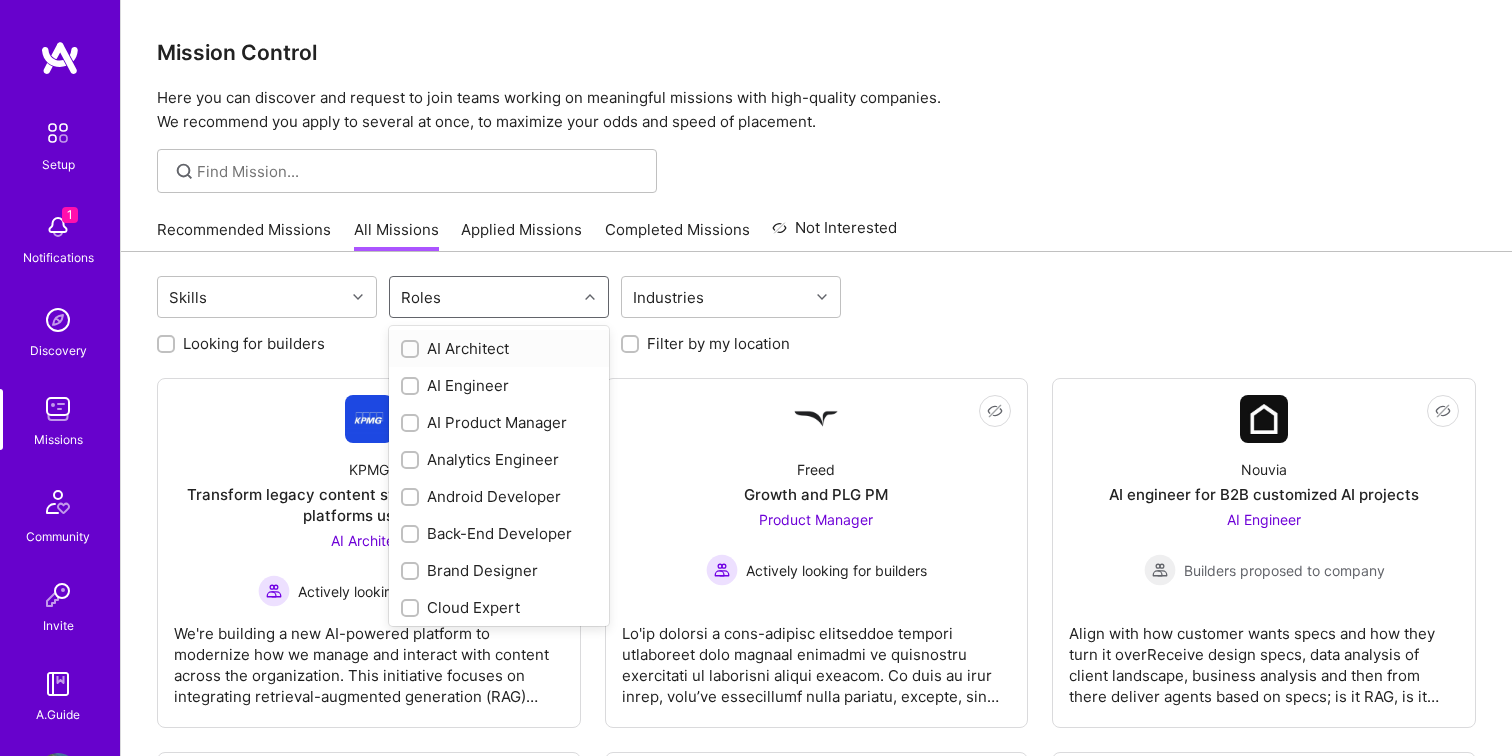 click on "Roles" at bounding box center (483, 297) 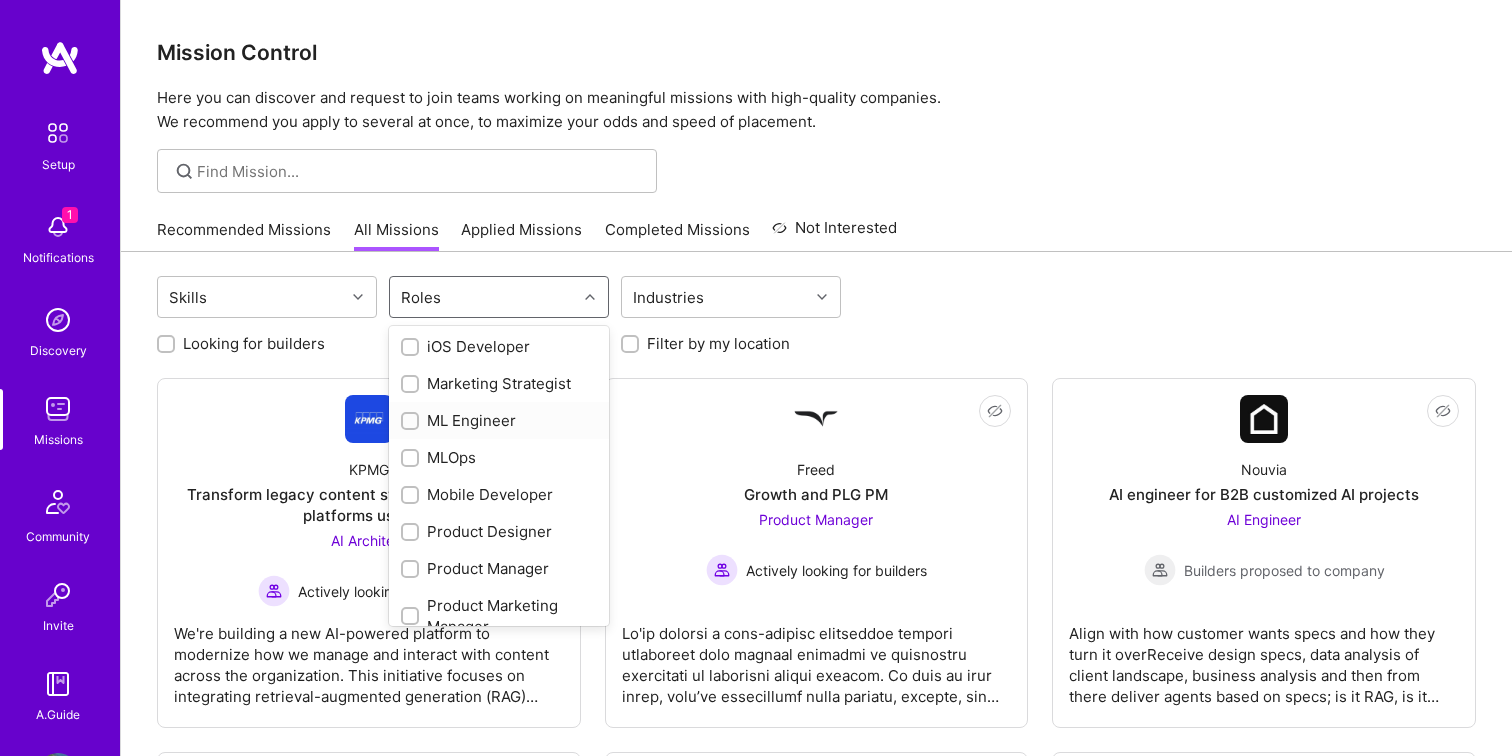 scroll, scrollTop: 751, scrollLeft: 0, axis: vertical 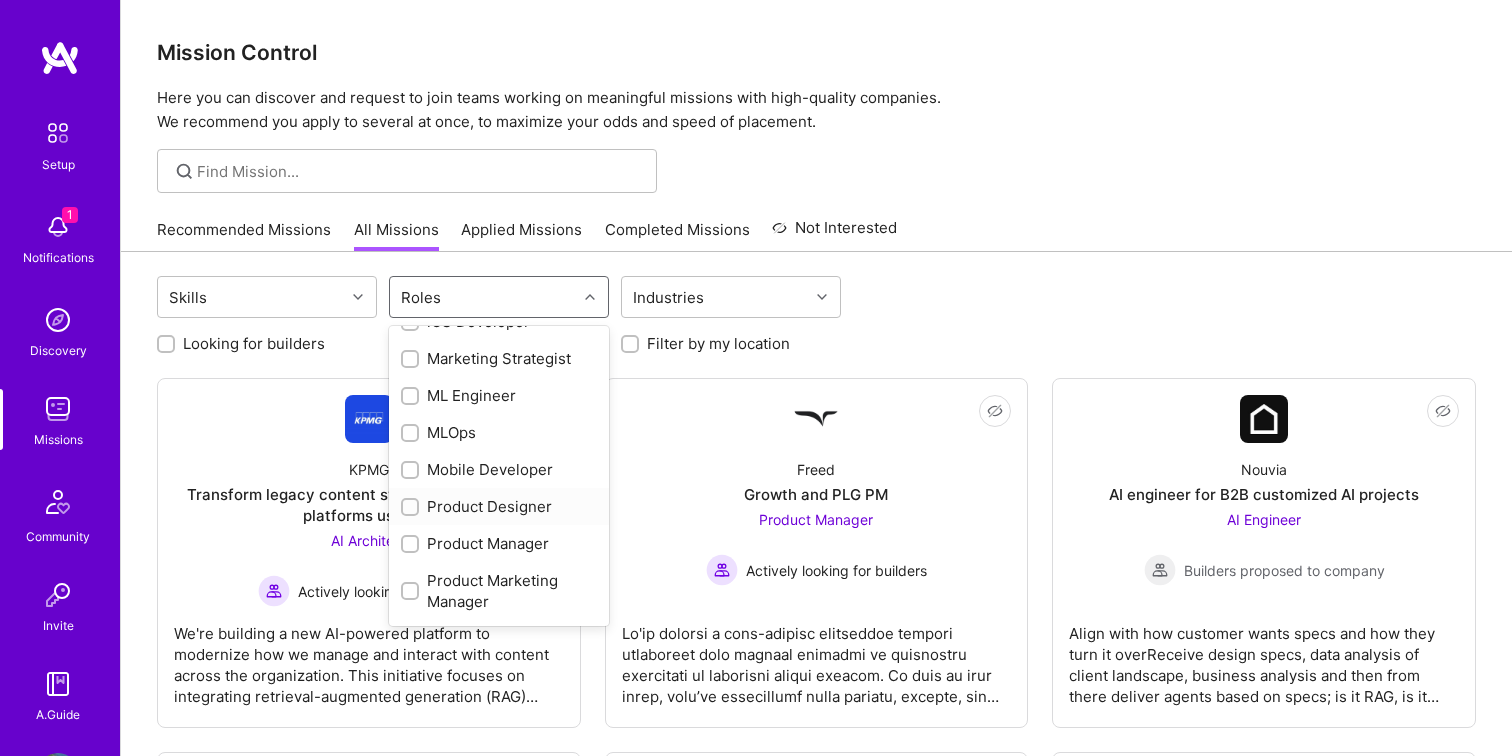 click on "Product Designer" at bounding box center (499, 506) 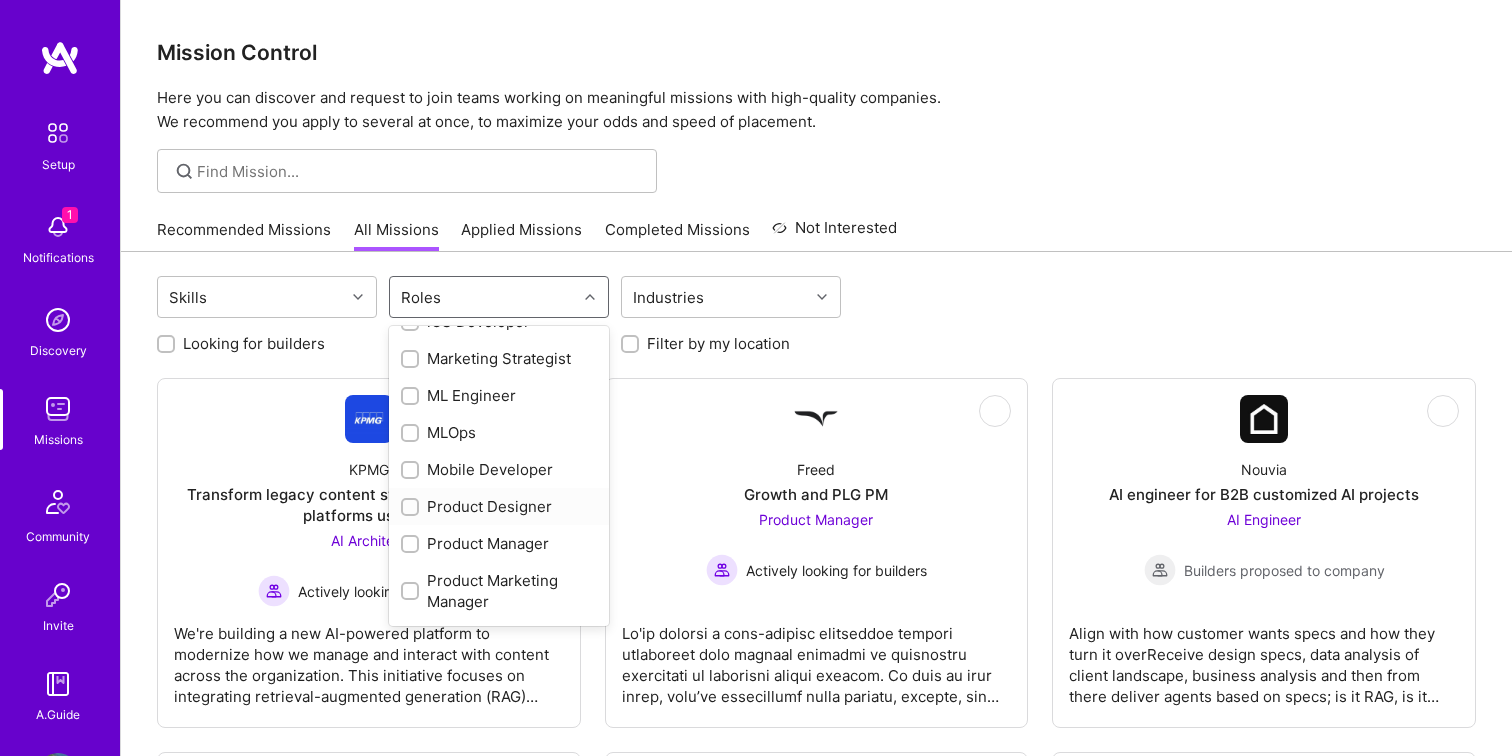 checkbox on "true" 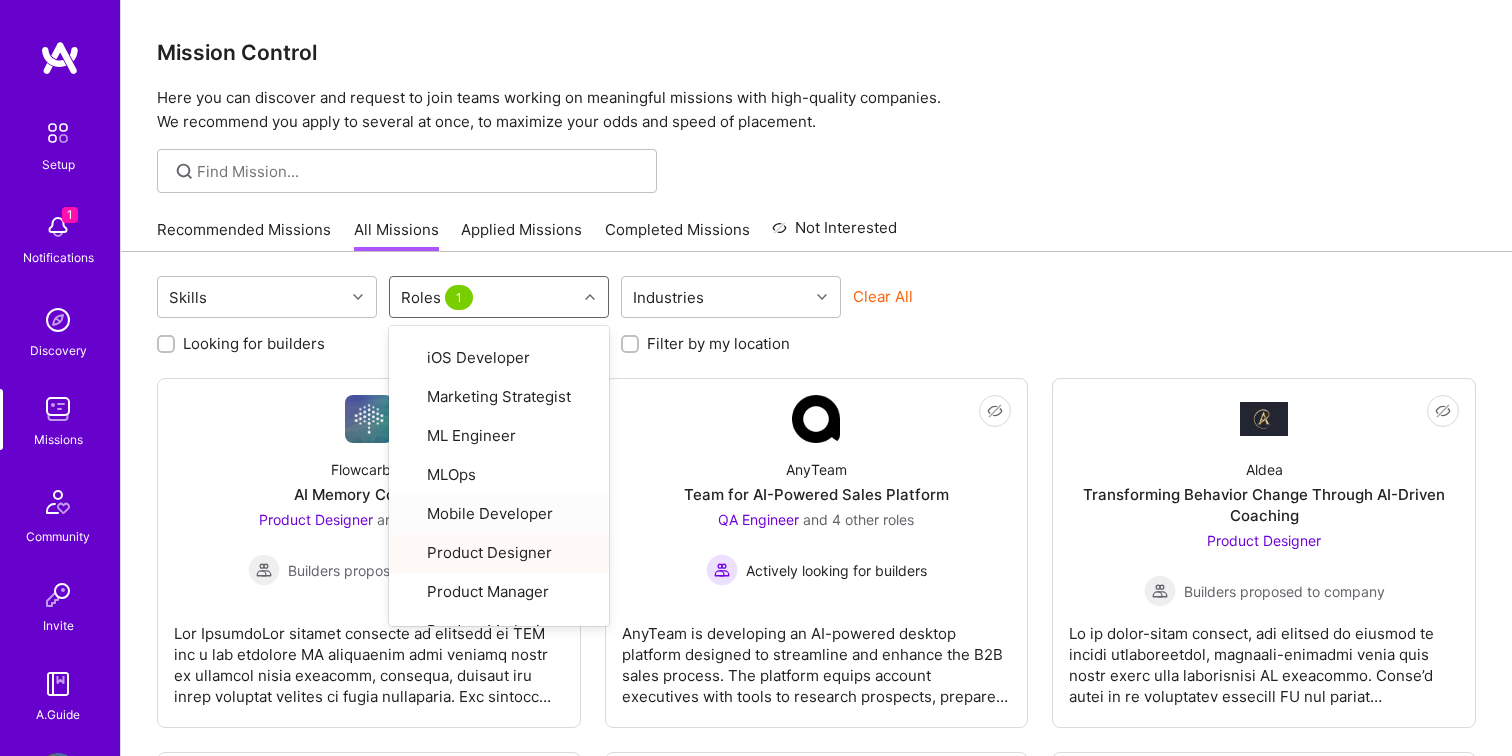 click on "Clear All" at bounding box center (963, 304) 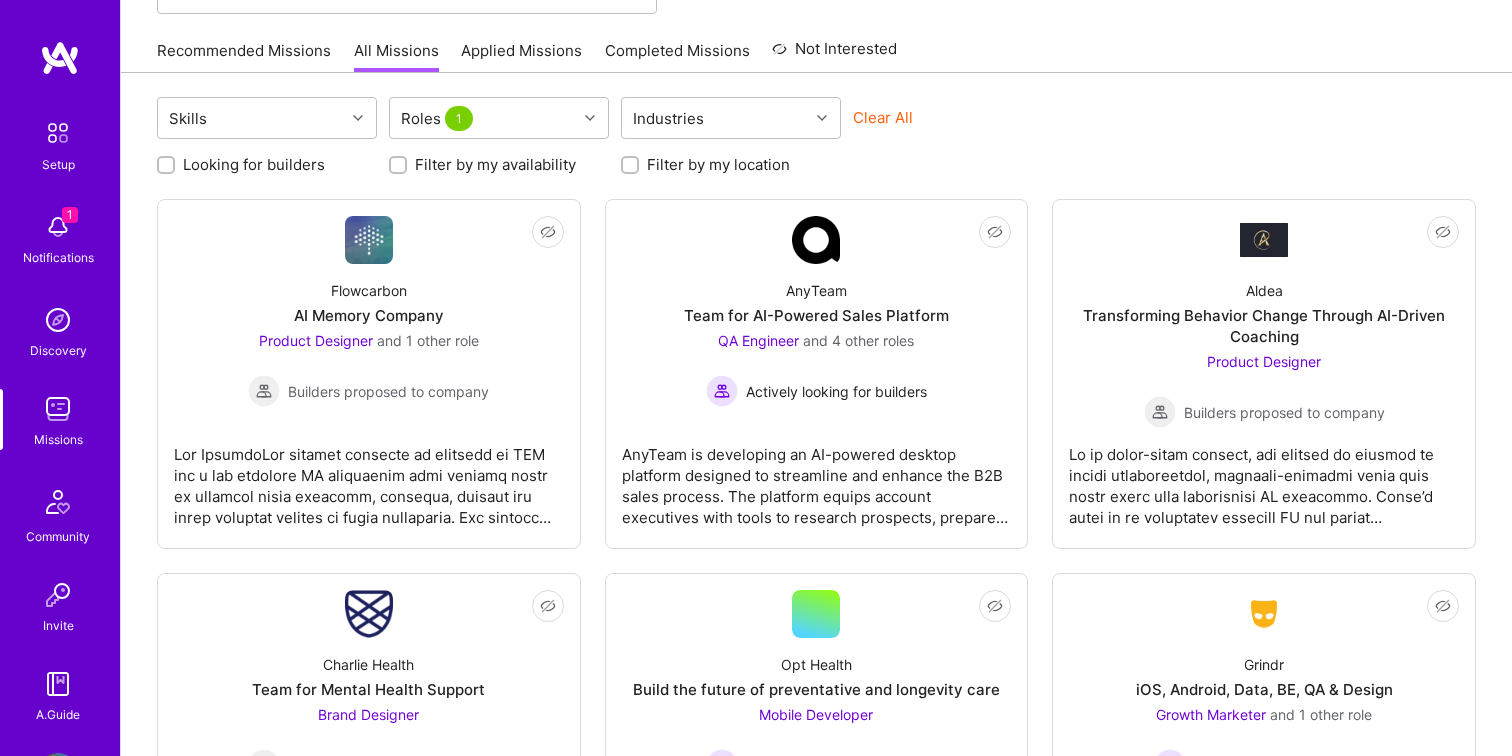 scroll, scrollTop: 176, scrollLeft: 0, axis: vertical 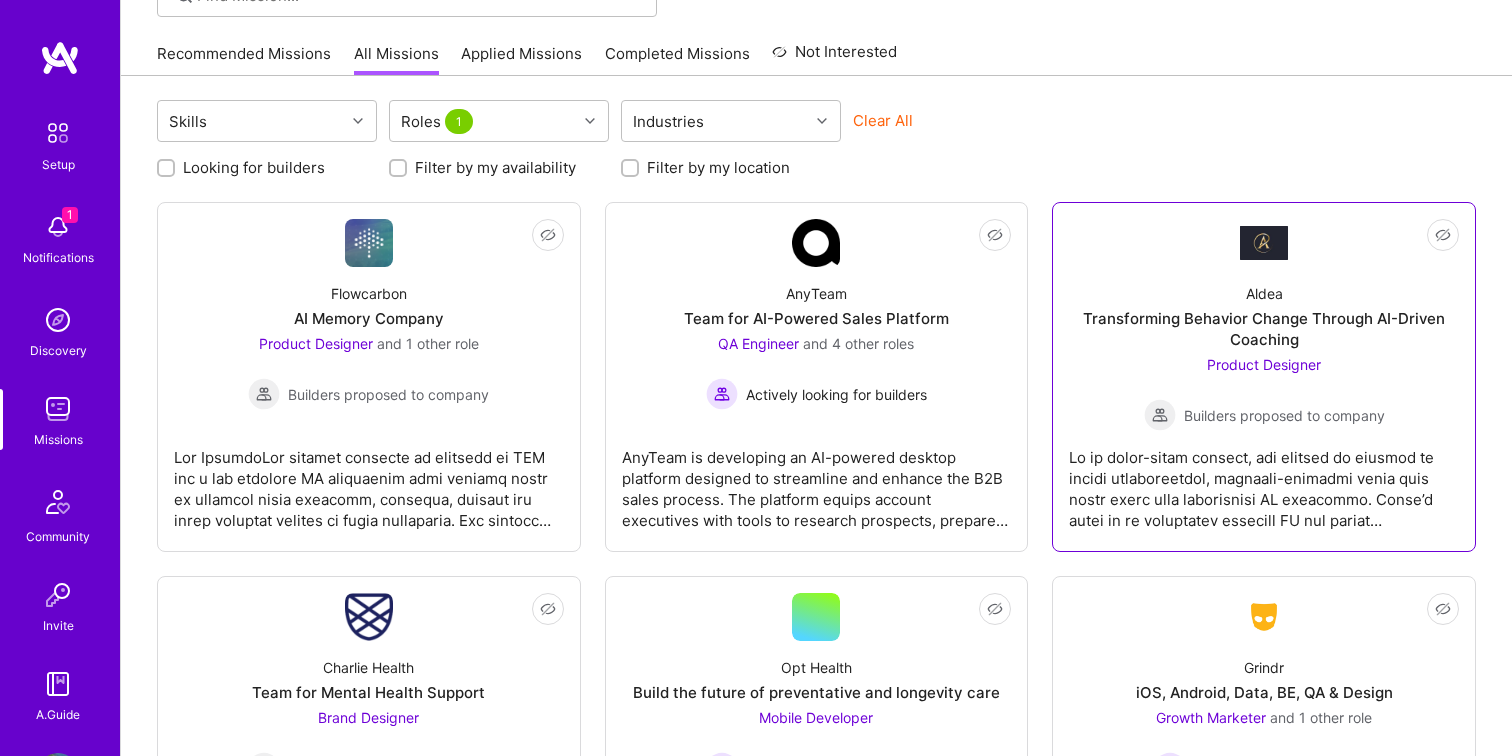 click at bounding box center [1264, 481] 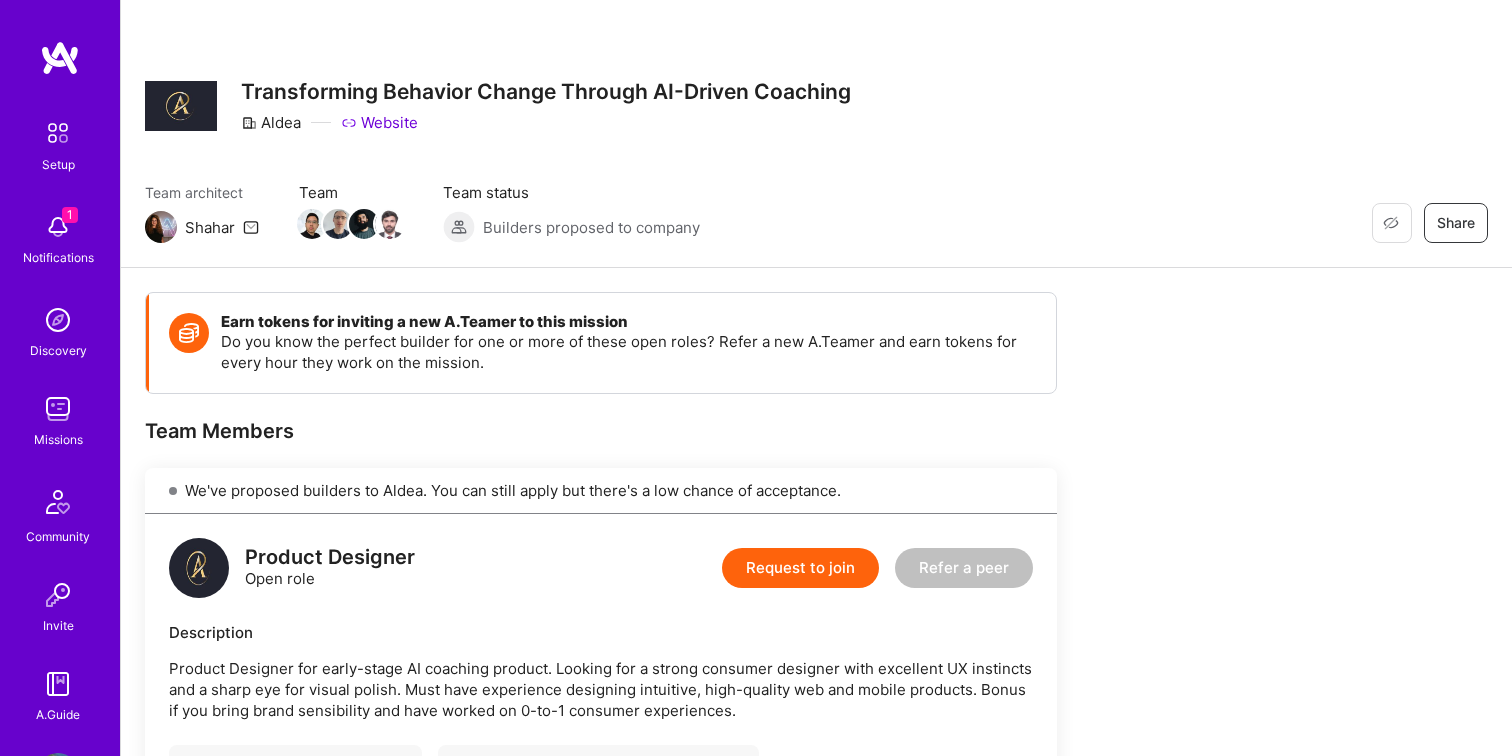 scroll, scrollTop: 1, scrollLeft: 0, axis: vertical 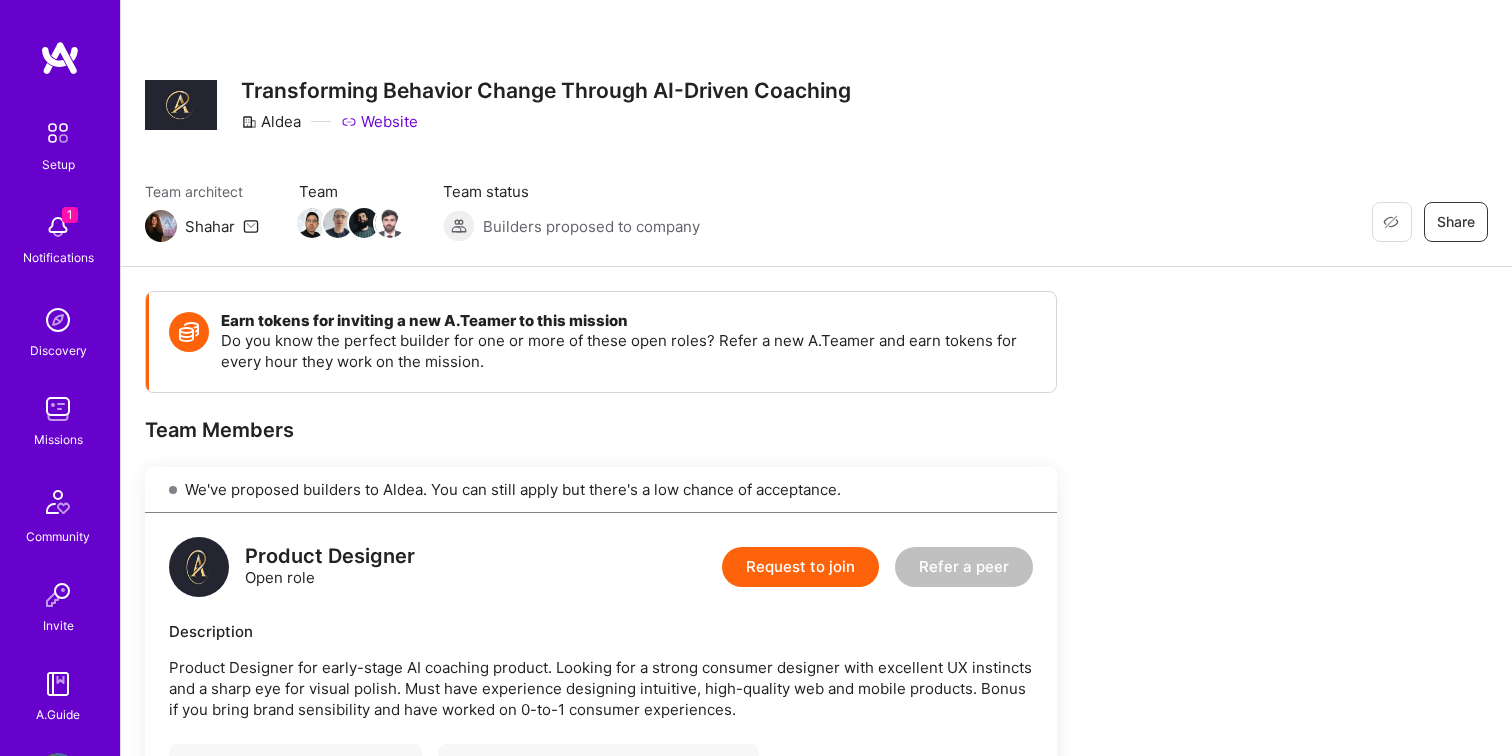 click on "Team Members" at bounding box center [601, 430] 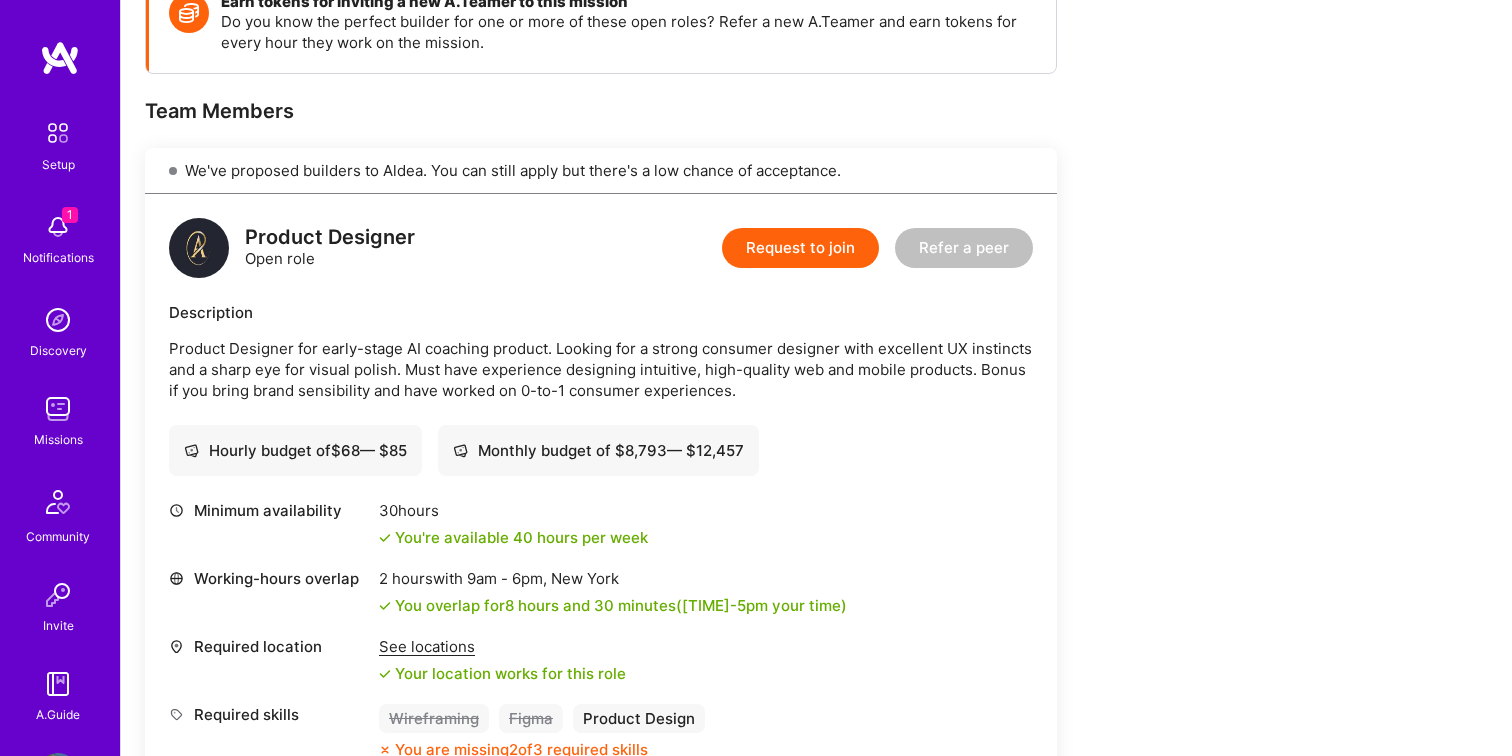 scroll, scrollTop: 324, scrollLeft: 0, axis: vertical 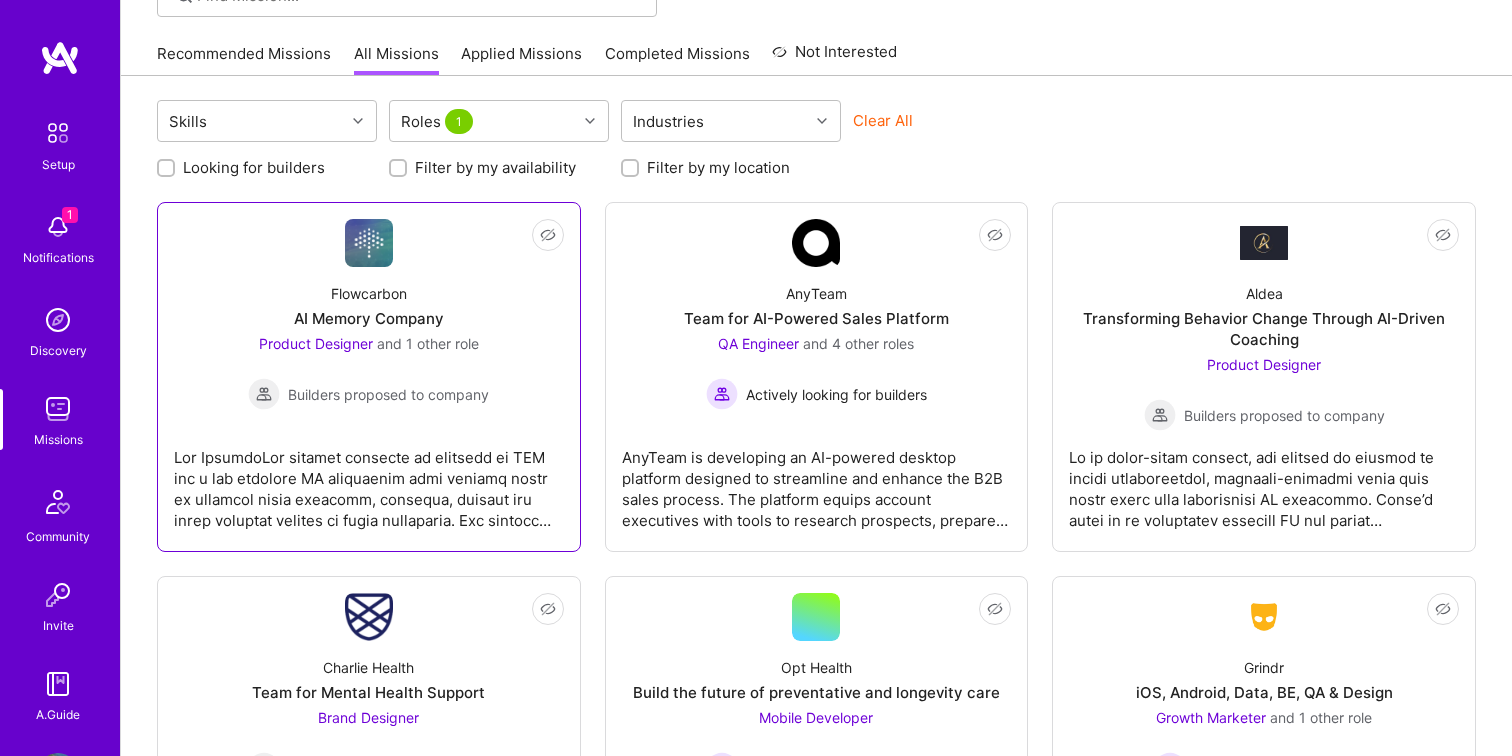 click on "Builders proposed to company" at bounding box center (368, 394) 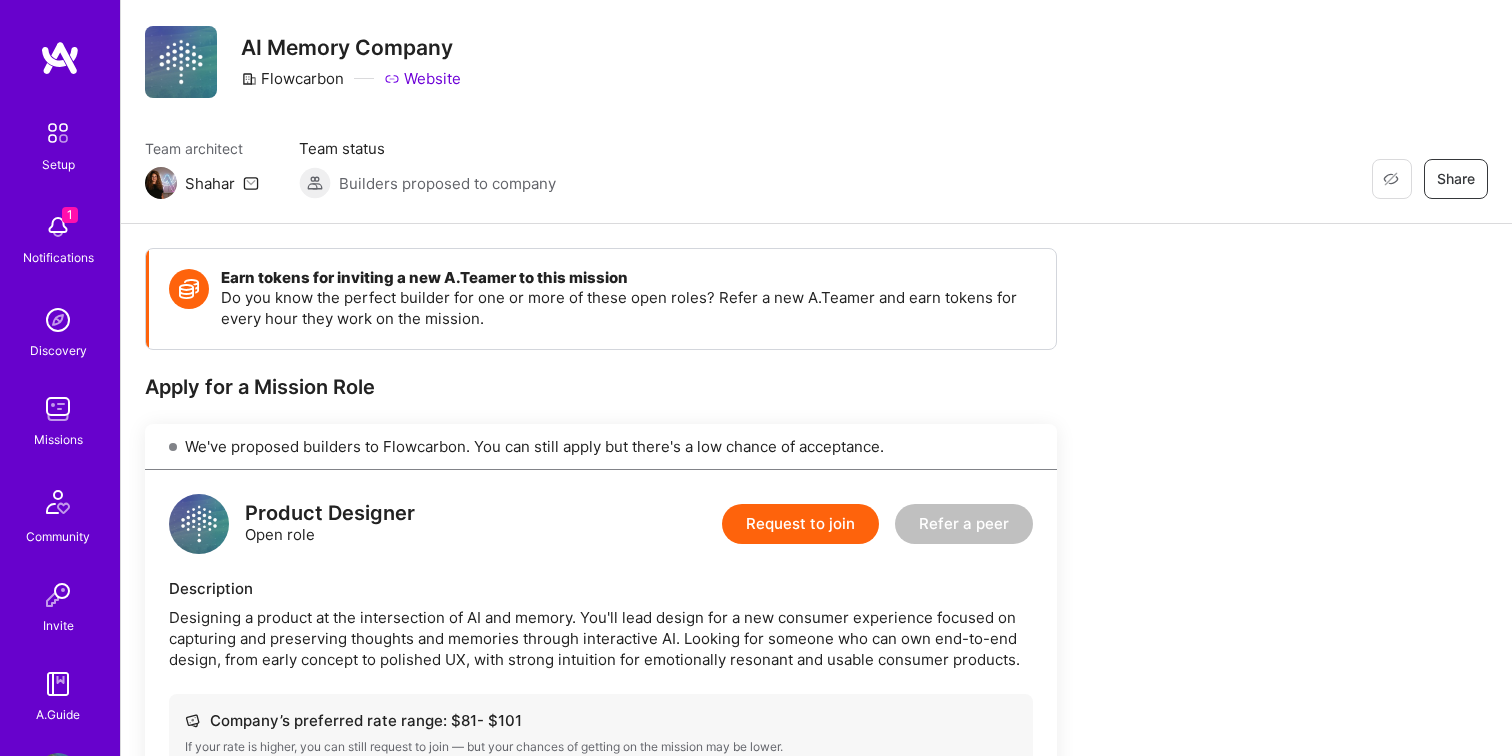 scroll, scrollTop: 23, scrollLeft: 0, axis: vertical 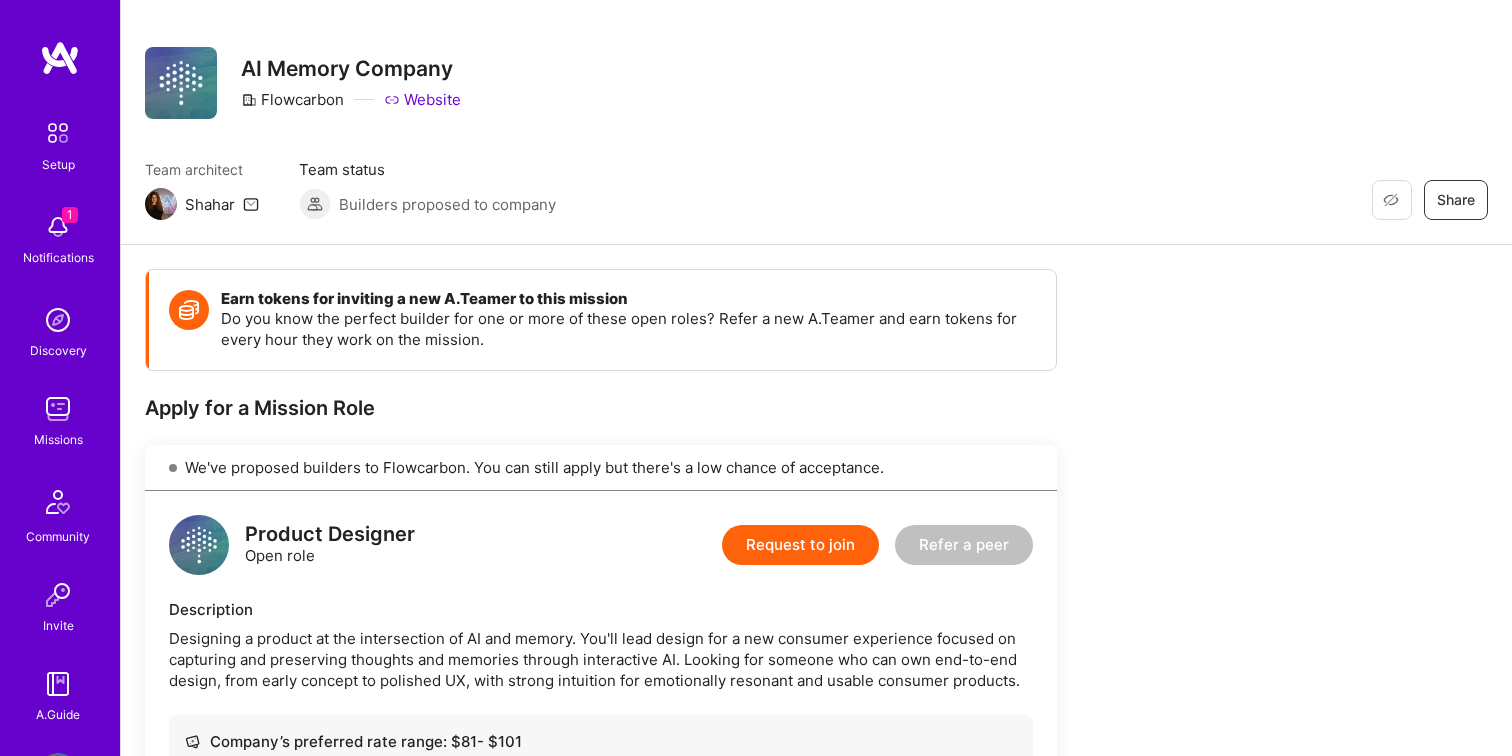 click on "Website" at bounding box center [422, 99] 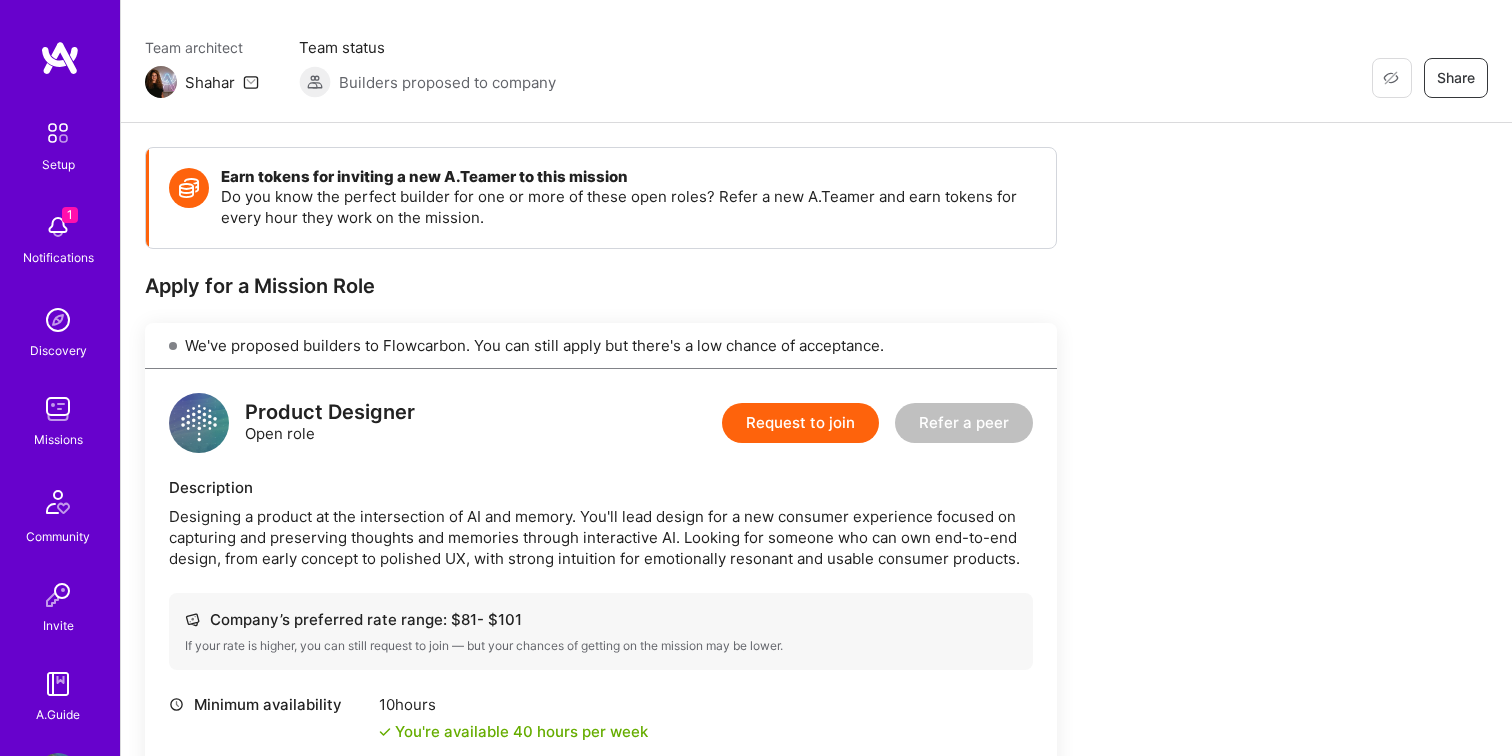 scroll, scrollTop: 0, scrollLeft: 0, axis: both 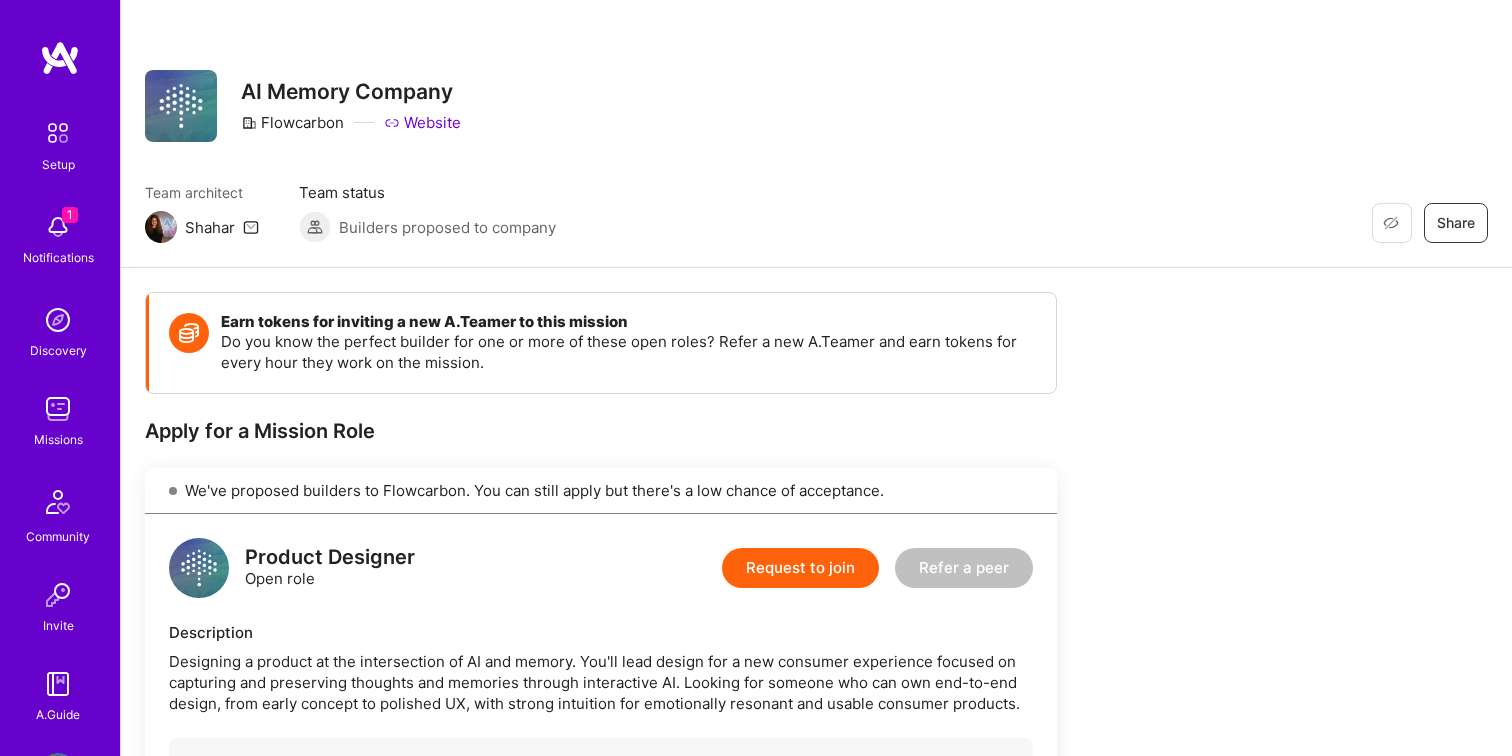 click at bounding box center [58, 227] 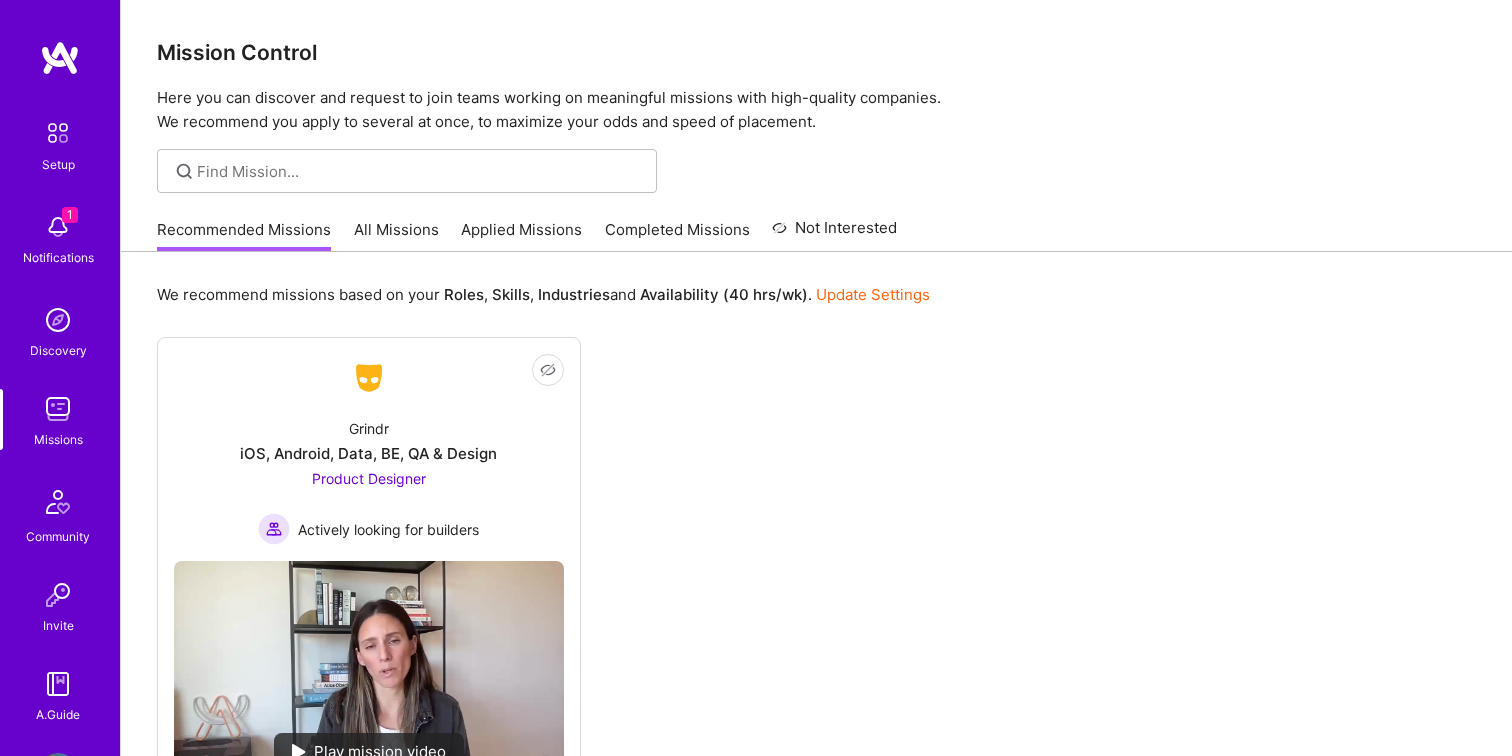 click at bounding box center (60, 58) 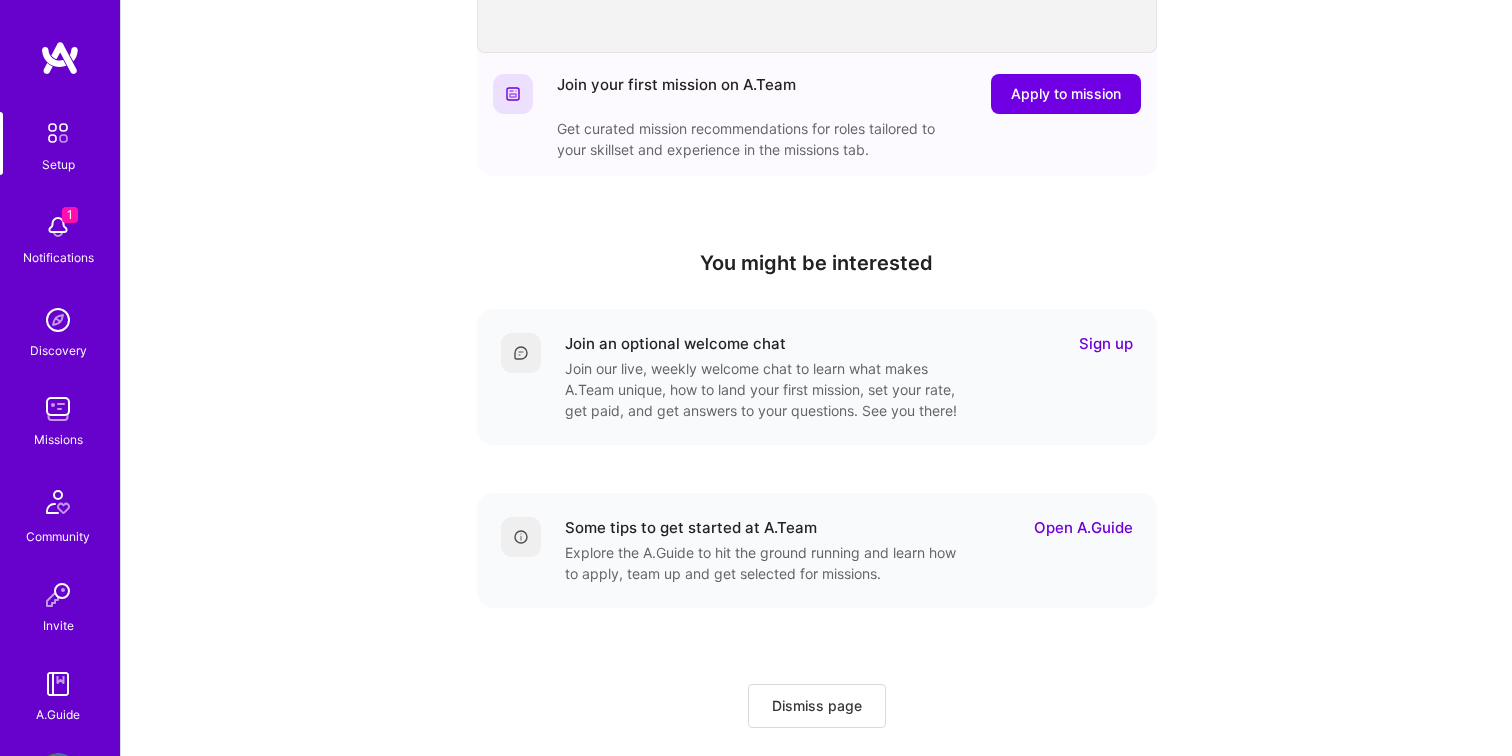 scroll, scrollTop: 495, scrollLeft: 0, axis: vertical 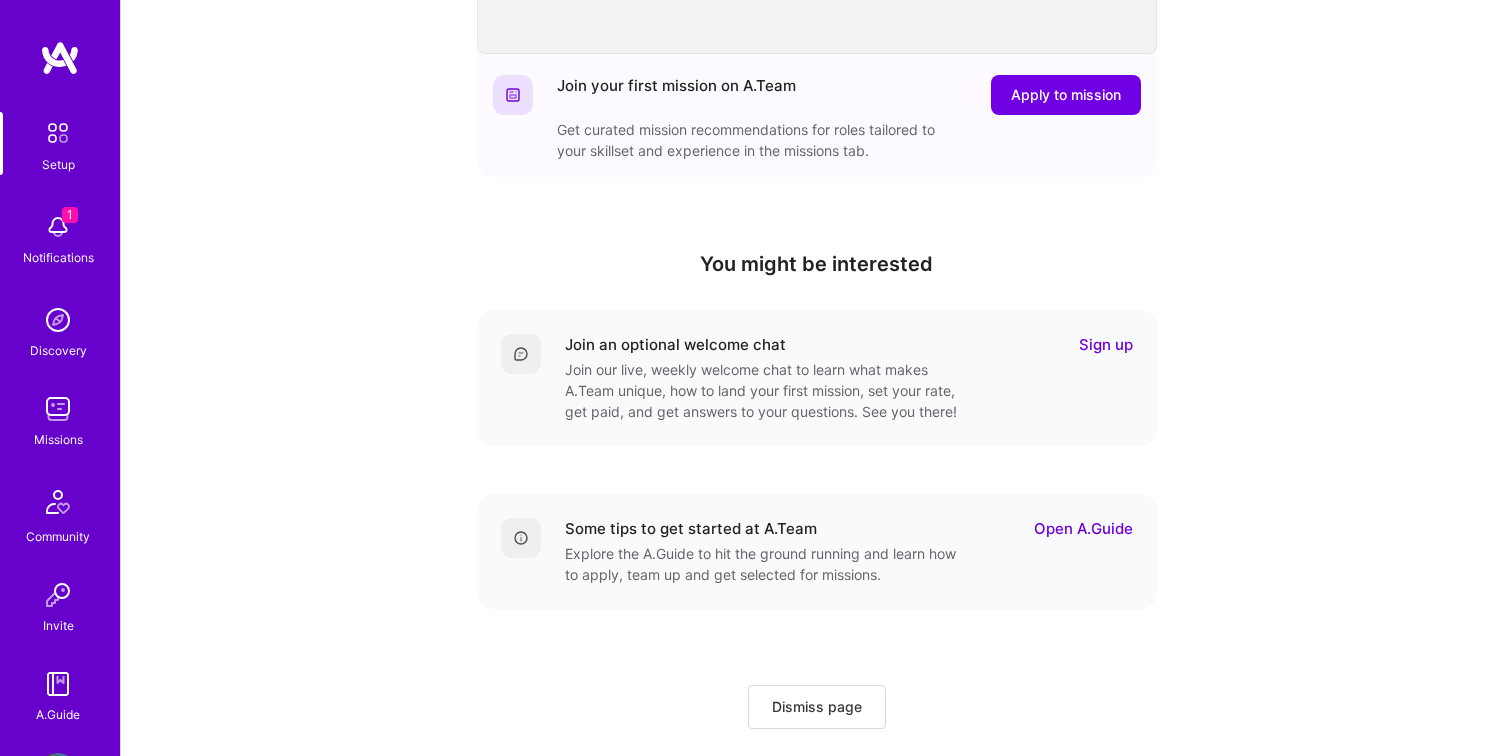 click on "Sign up" at bounding box center [1106, 344] 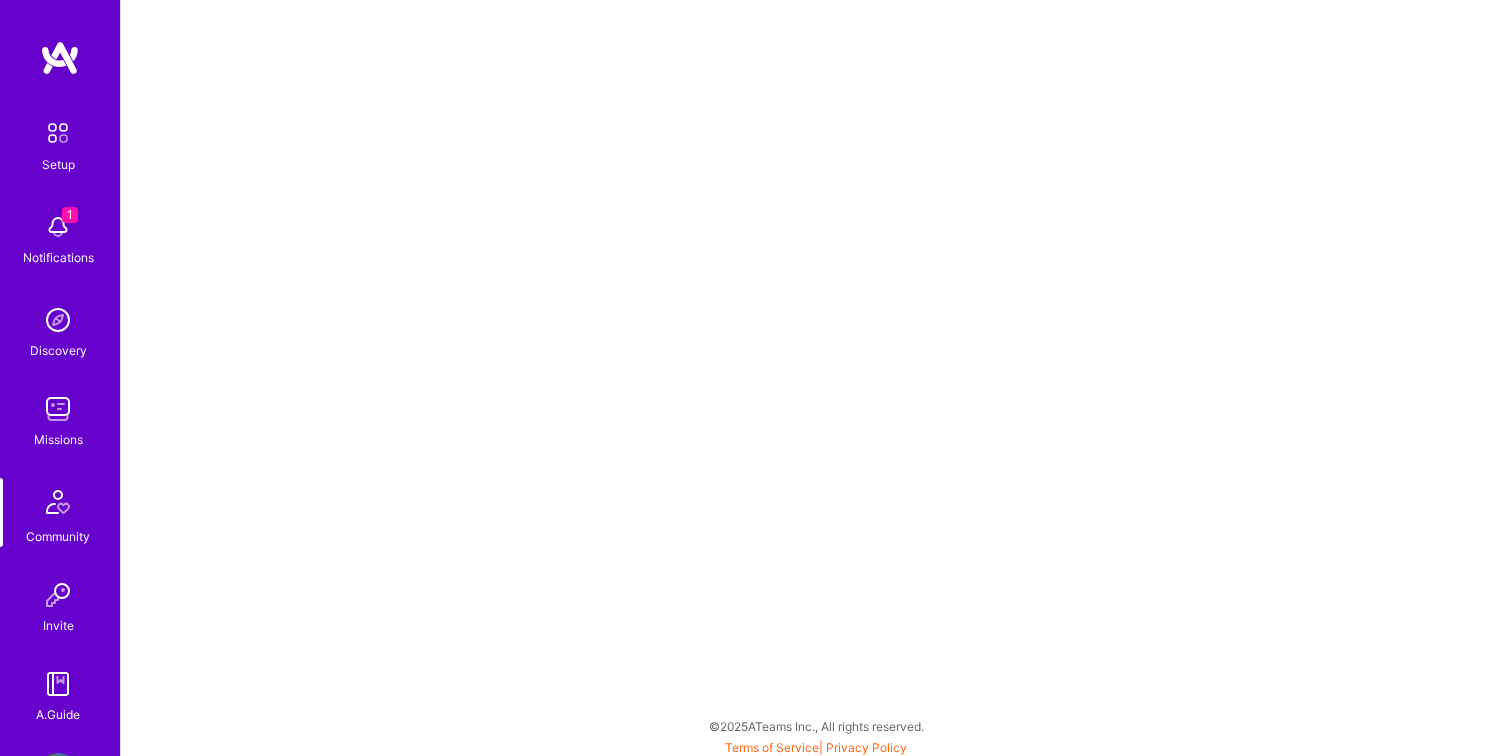 scroll, scrollTop: 5, scrollLeft: 0, axis: vertical 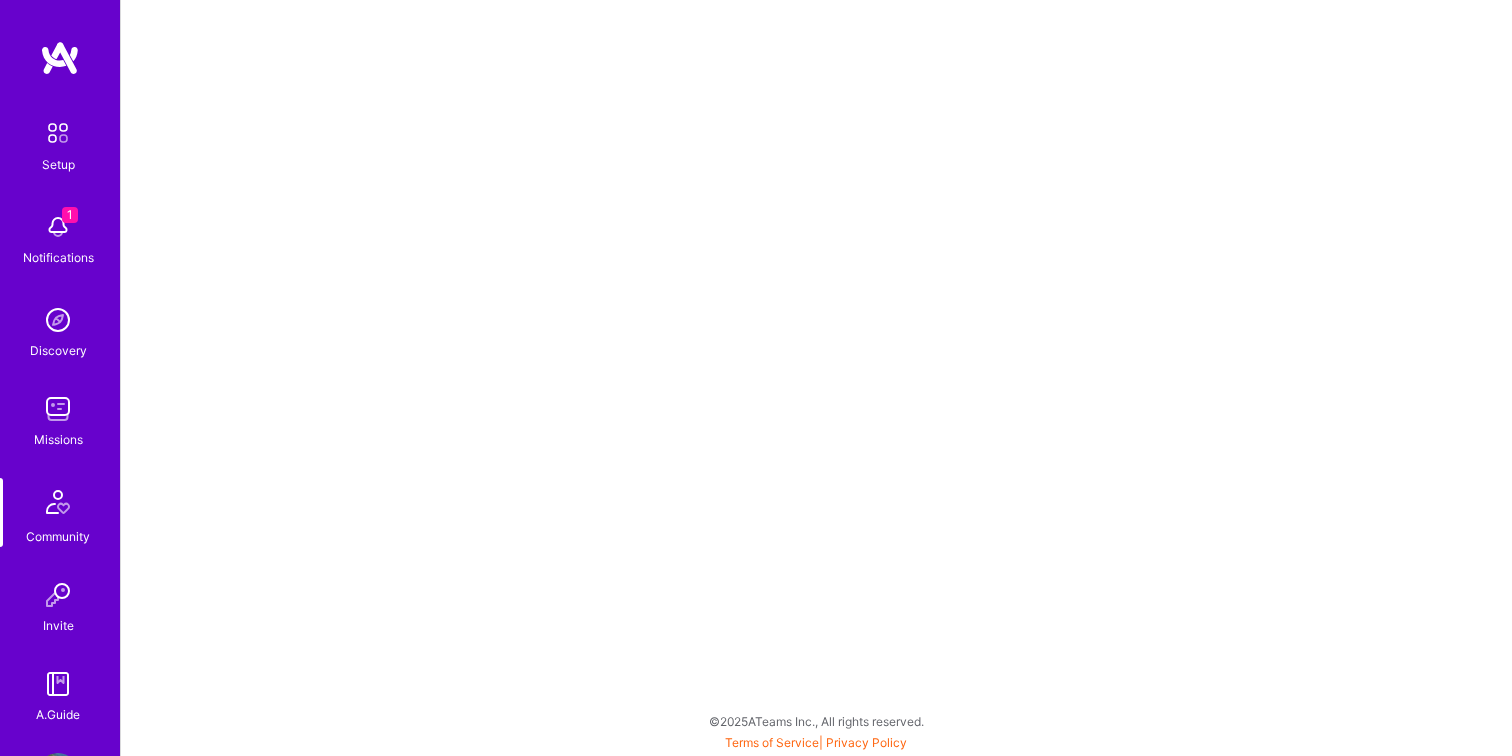 click at bounding box center [58, 684] 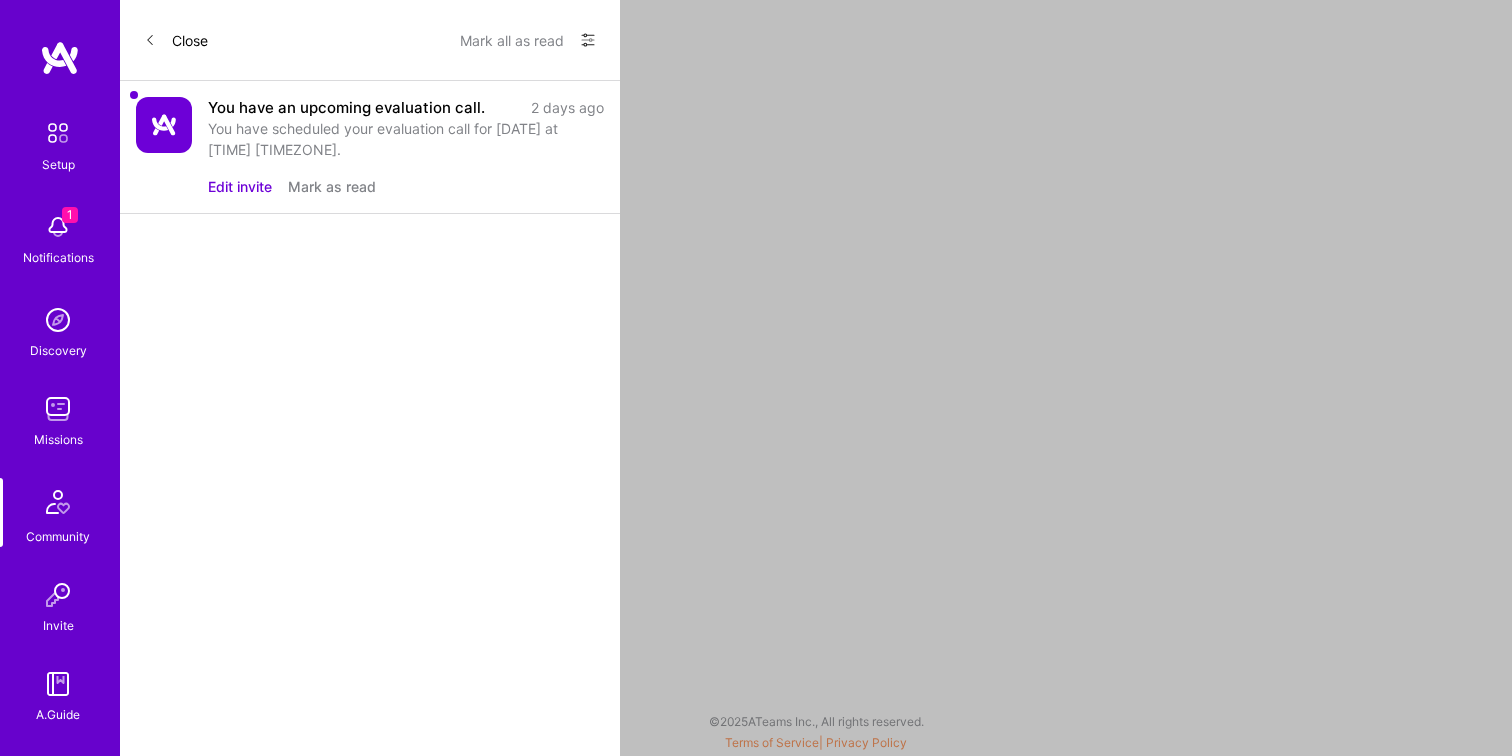 scroll, scrollTop: 0, scrollLeft: 0, axis: both 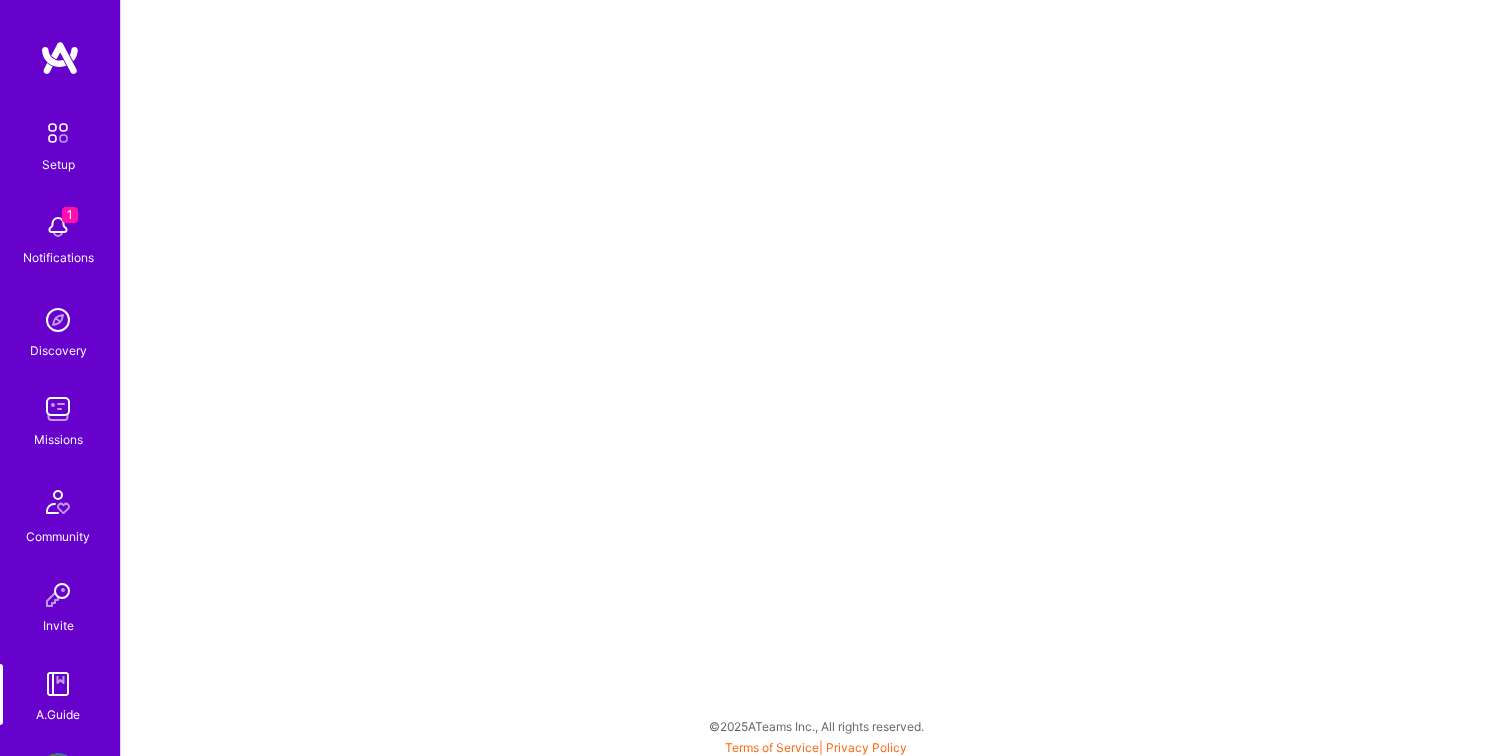 click at bounding box center [58, 133] 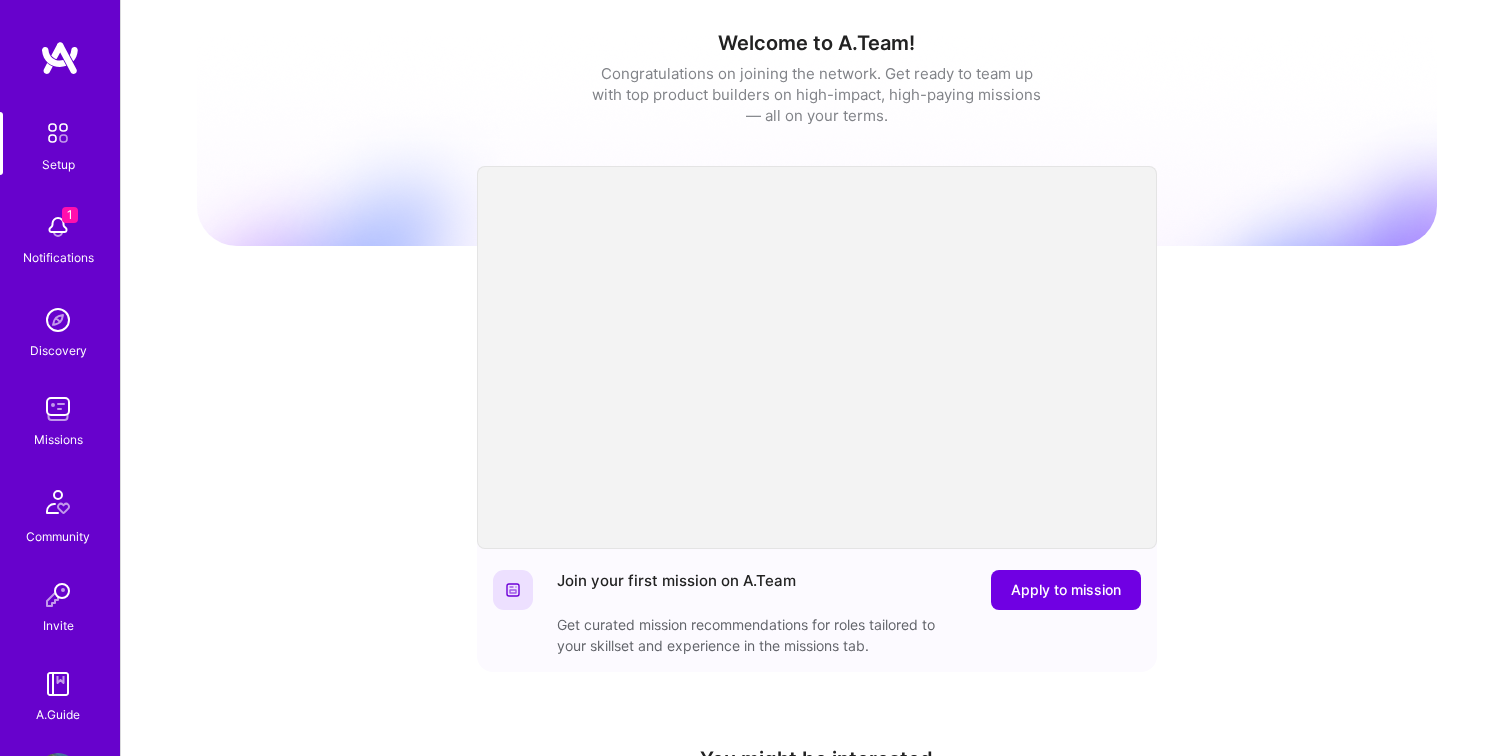 click on "Congratulations on joining the network. Get ready to team up with top product builders on high-impact, high-paying missions — all on your terms." at bounding box center (817, 94) 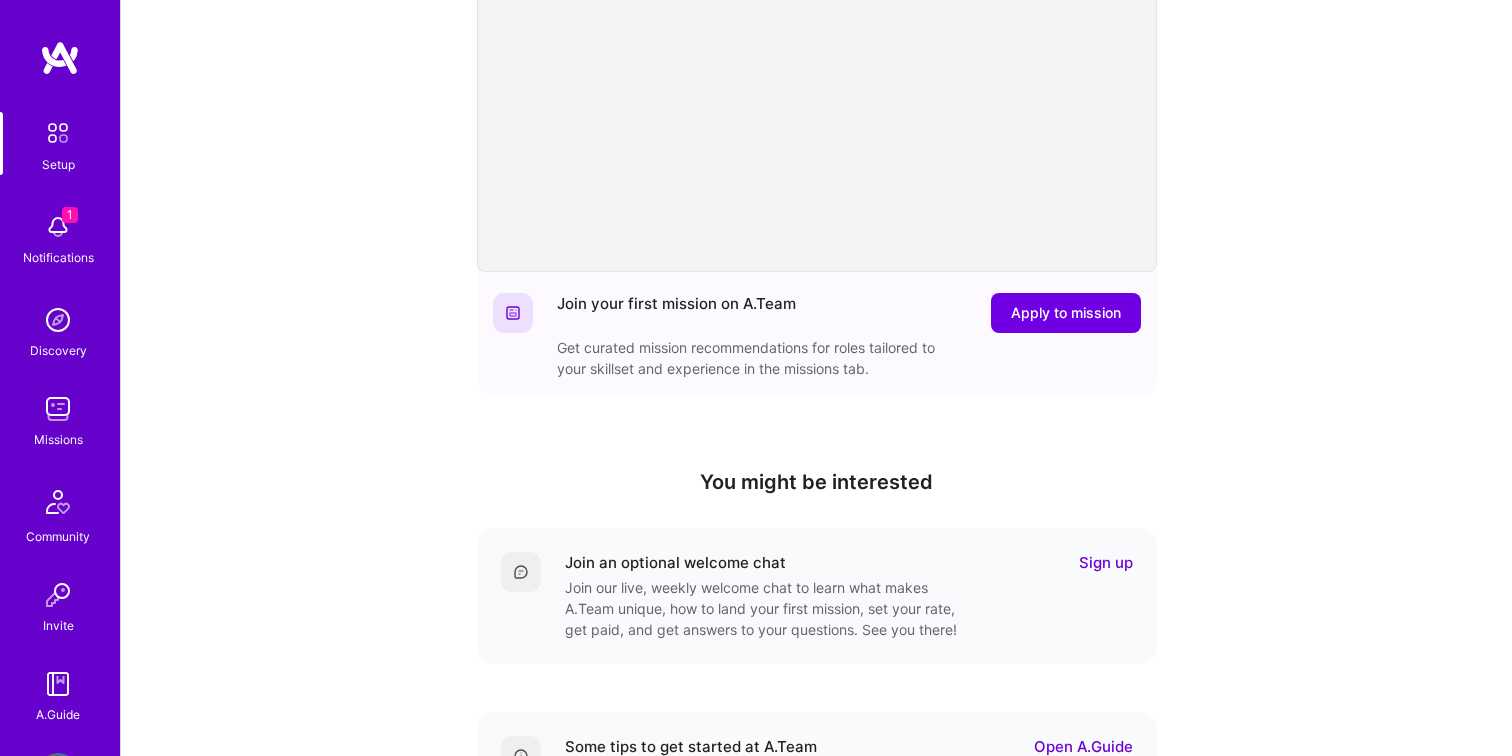 scroll, scrollTop: 539, scrollLeft: 0, axis: vertical 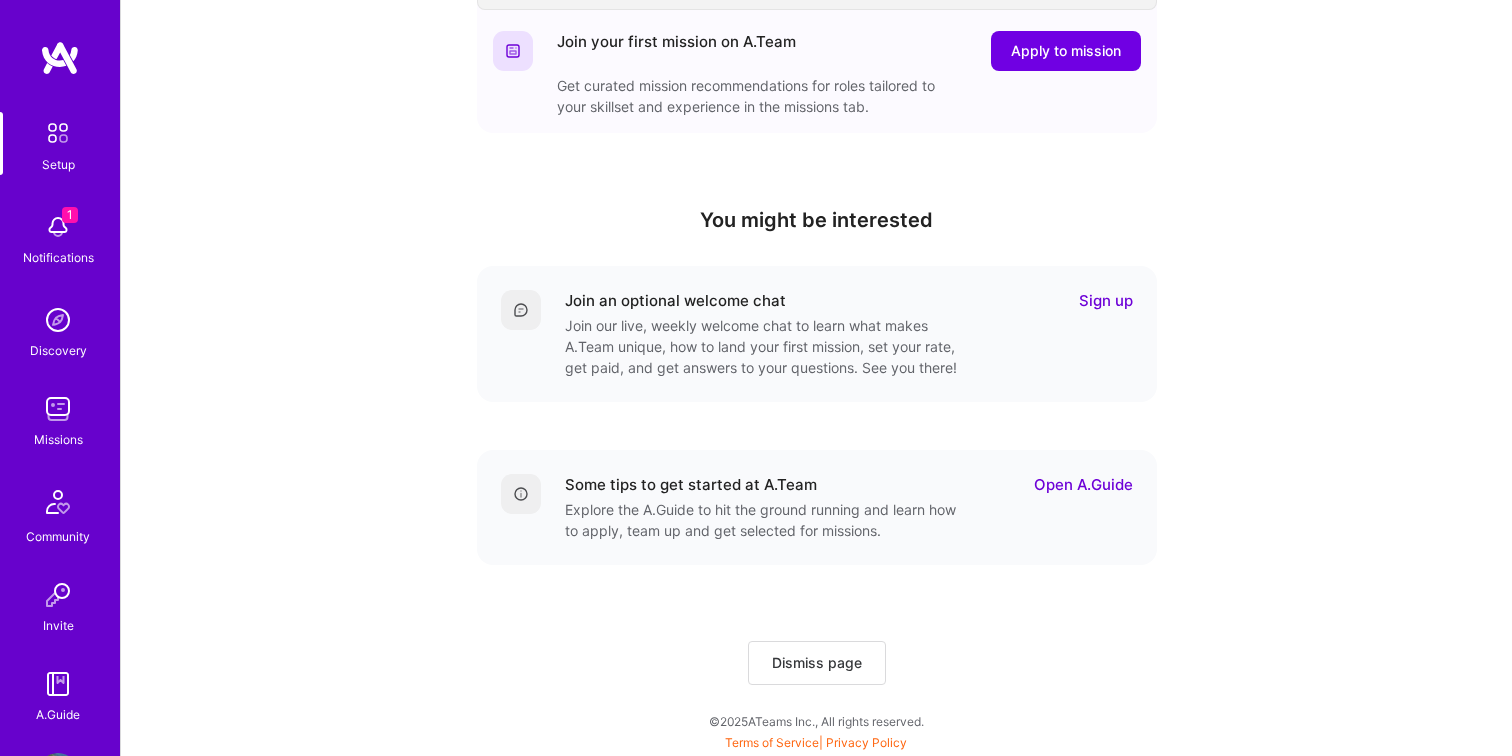 click on "Dismiss page" at bounding box center [817, 663] 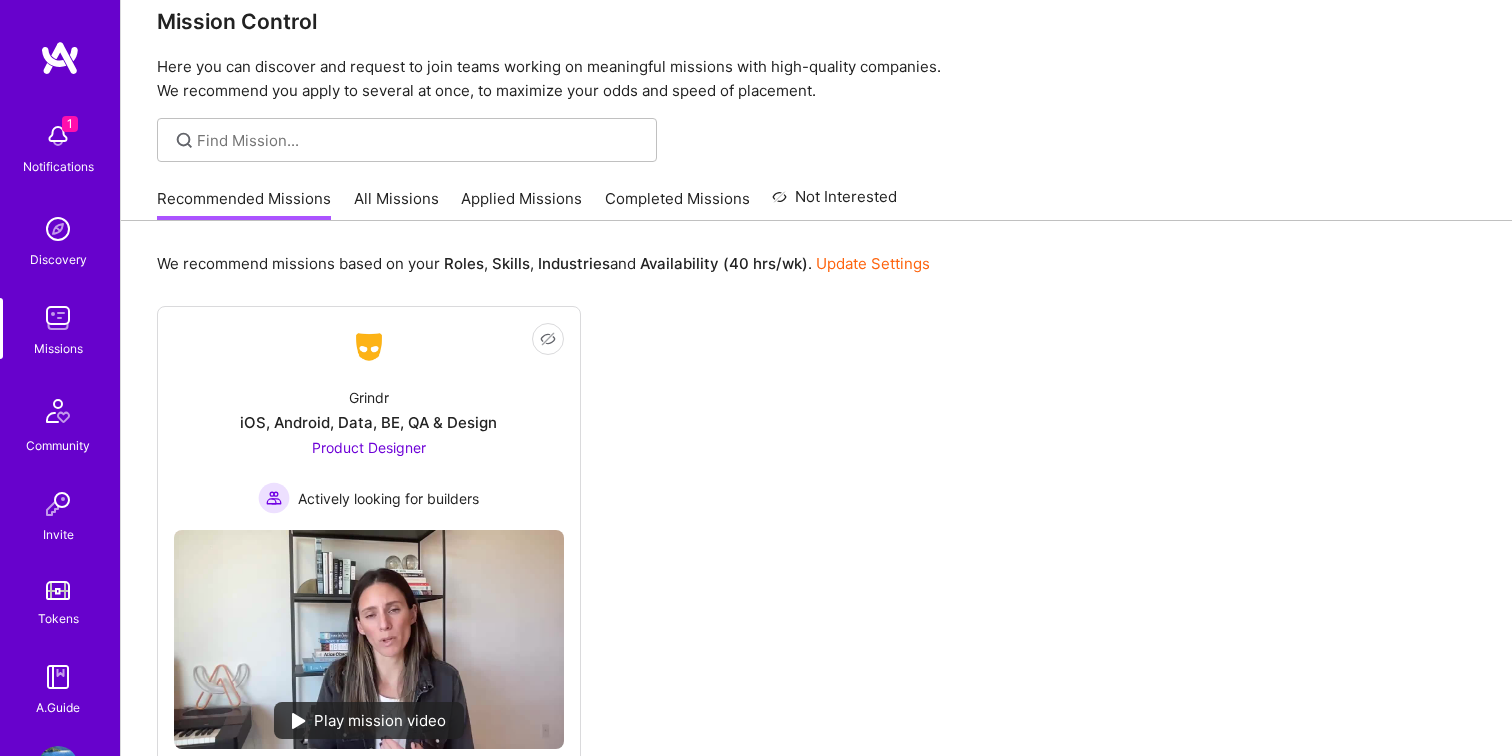 scroll, scrollTop: 0, scrollLeft: 0, axis: both 